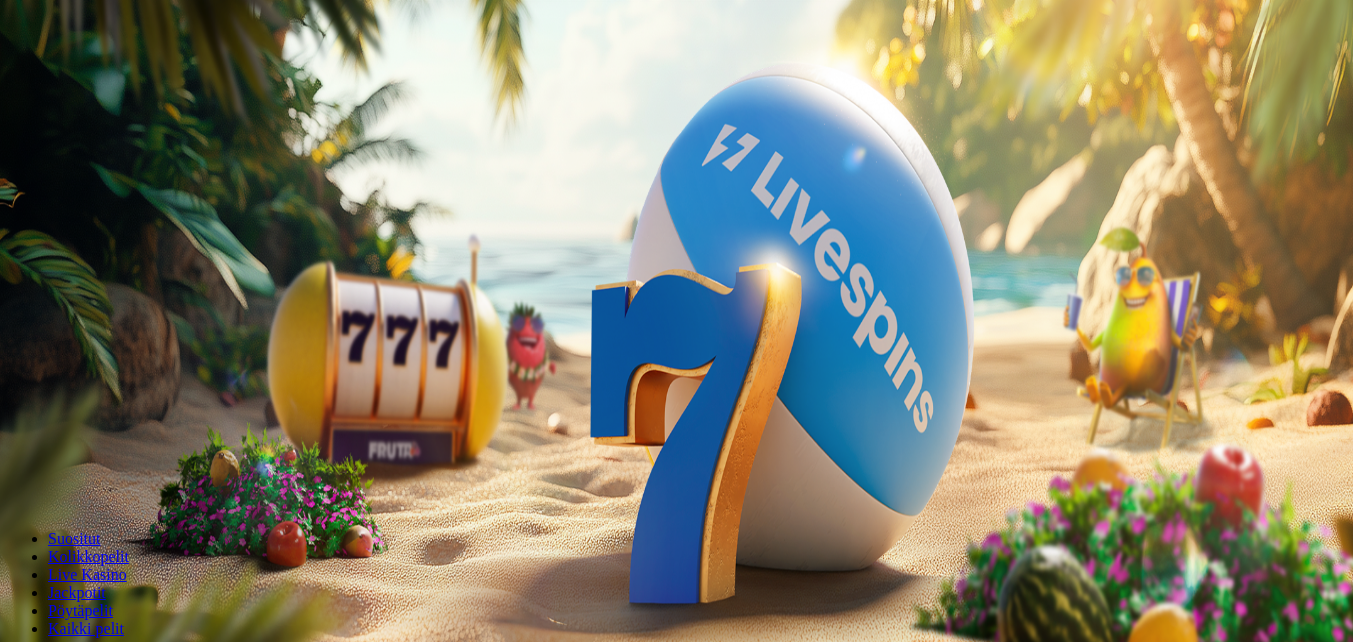 scroll, scrollTop: 0, scrollLeft: 0, axis: both 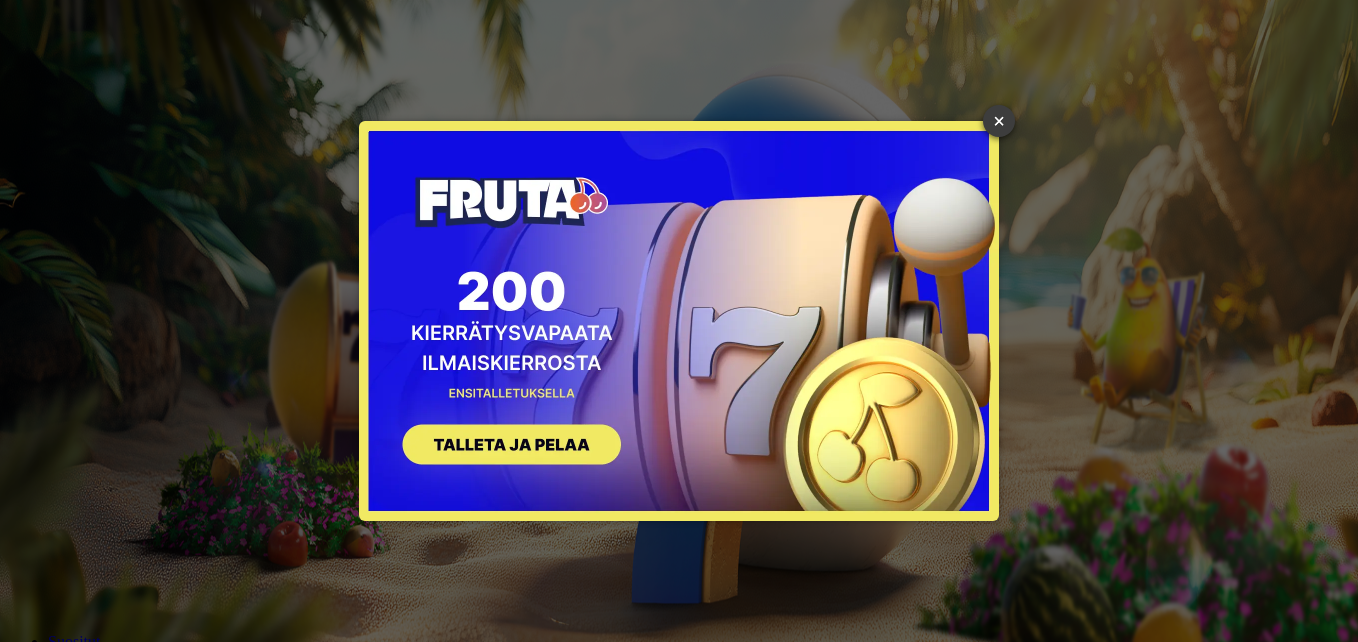 click on "×" at bounding box center (999, 121) 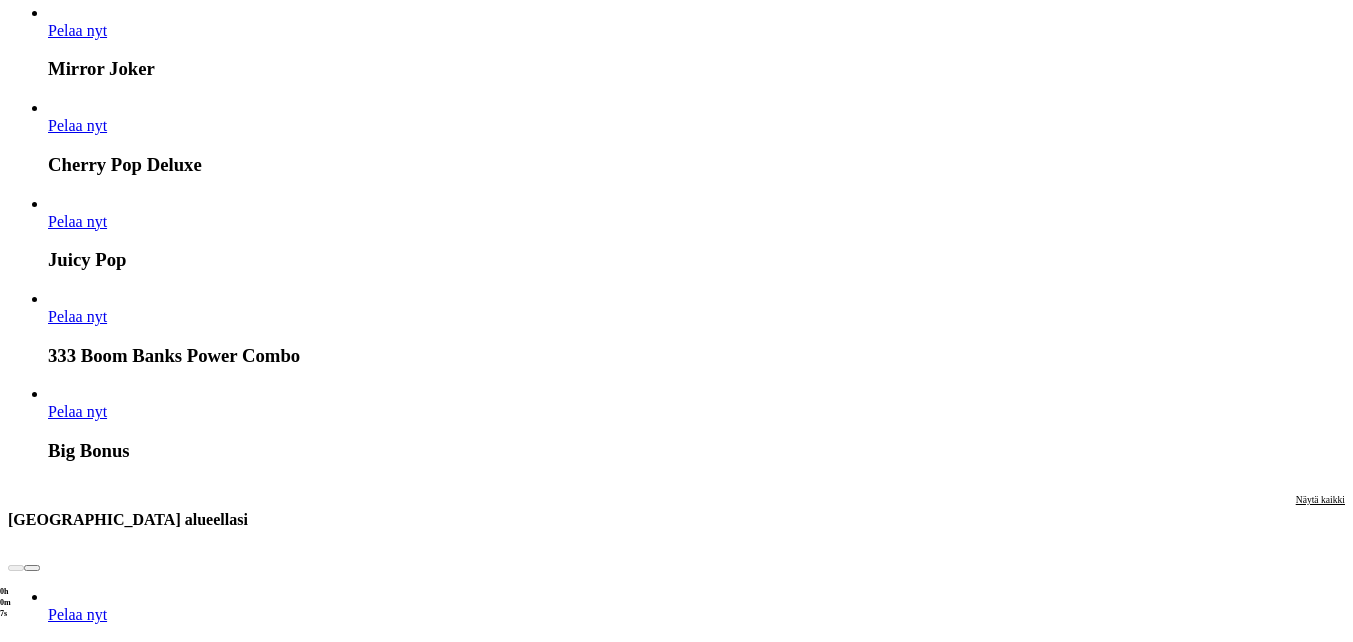scroll, scrollTop: 1700, scrollLeft: 0, axis: vertical 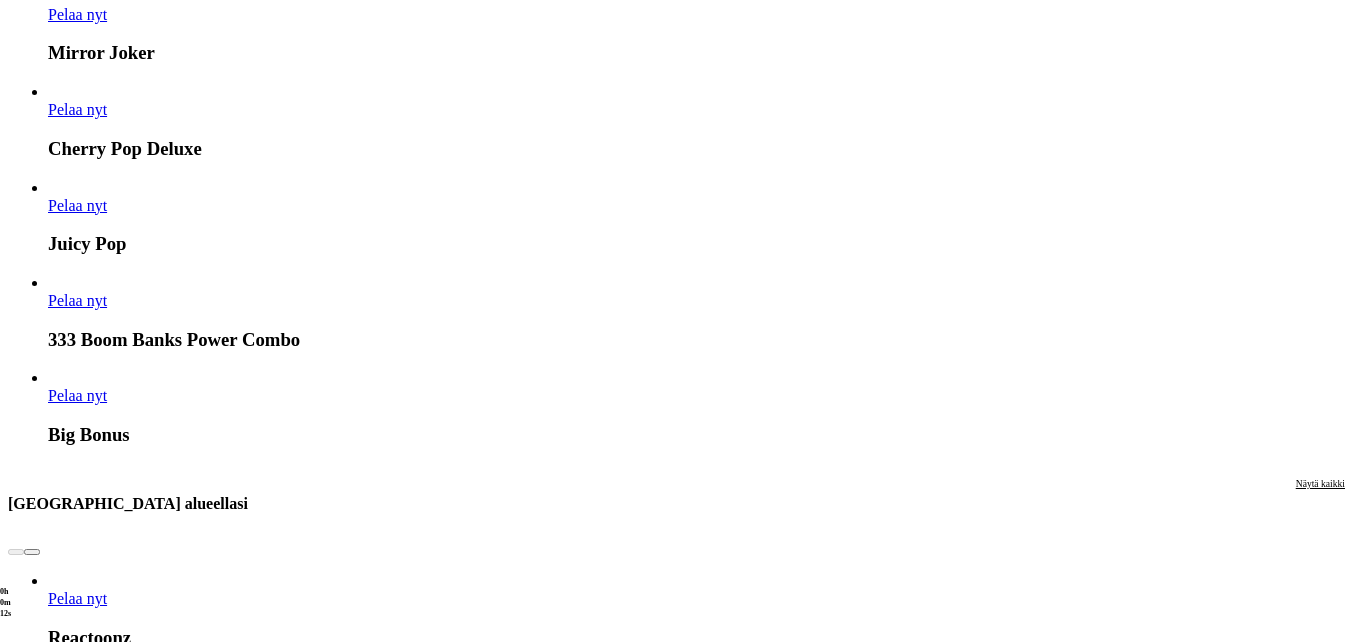 click at bounding box center [32, 16105] 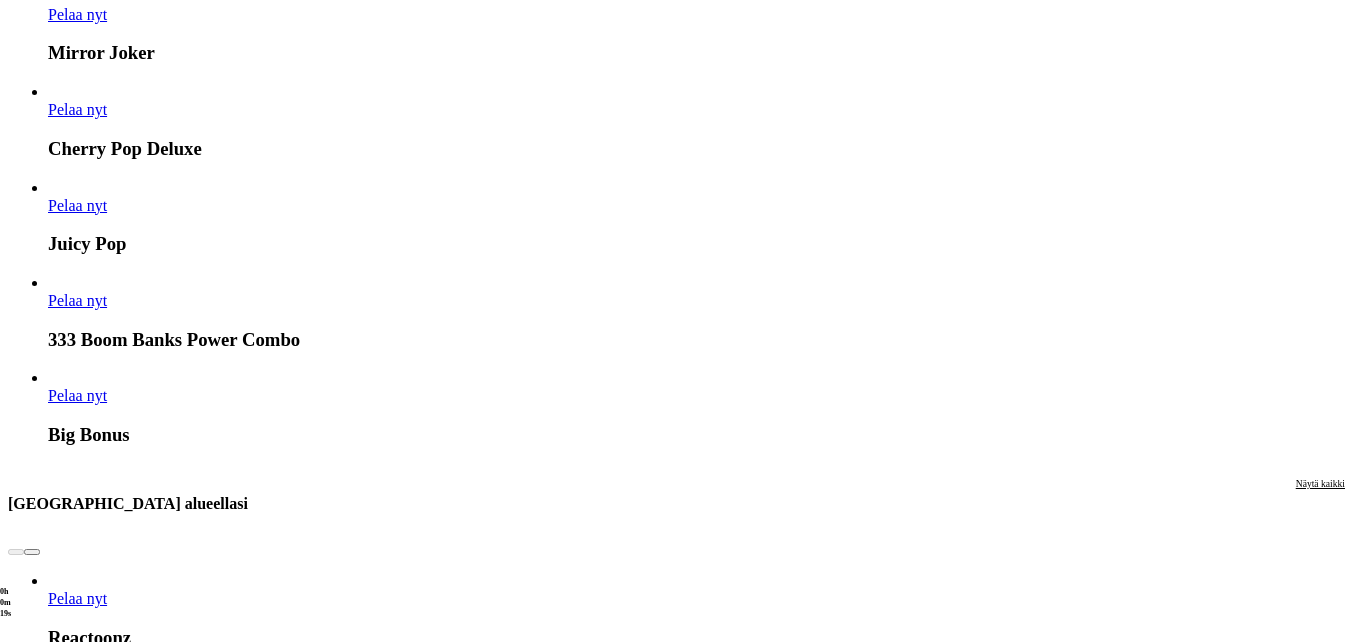 click on "Pelaa nyt" at bounding box center [-752, 16724] 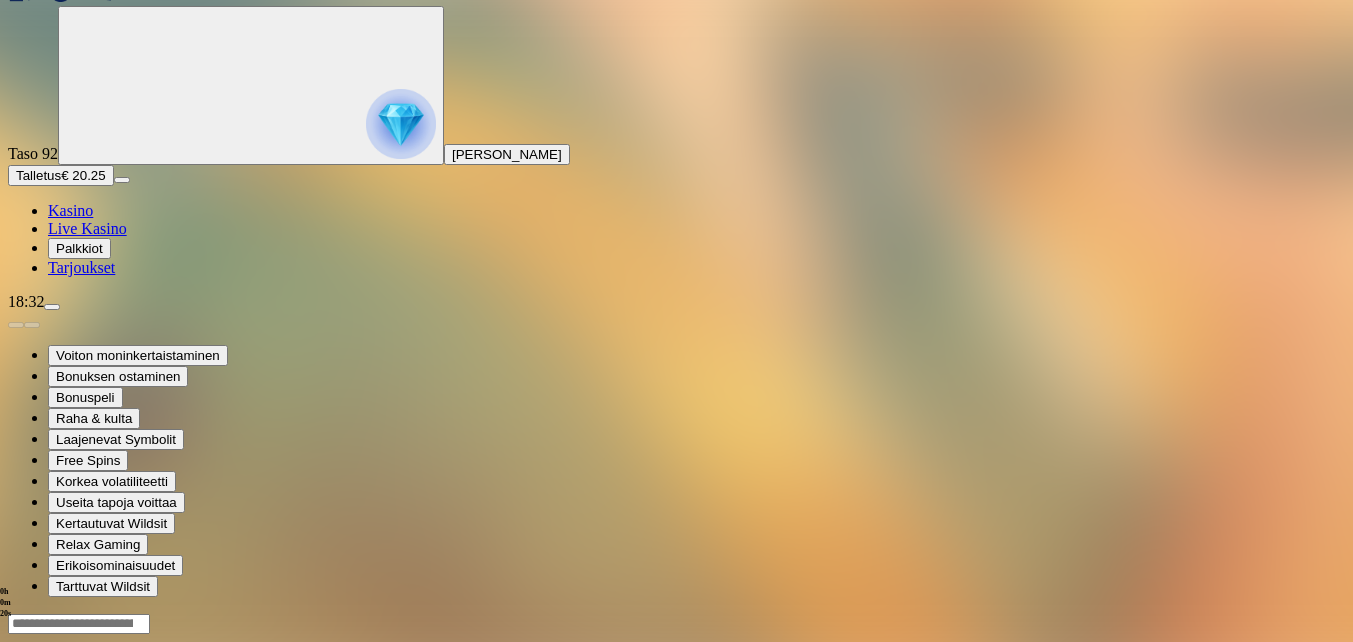 scroll, scrollTop: 0, scrollLeft: 0, axis: both 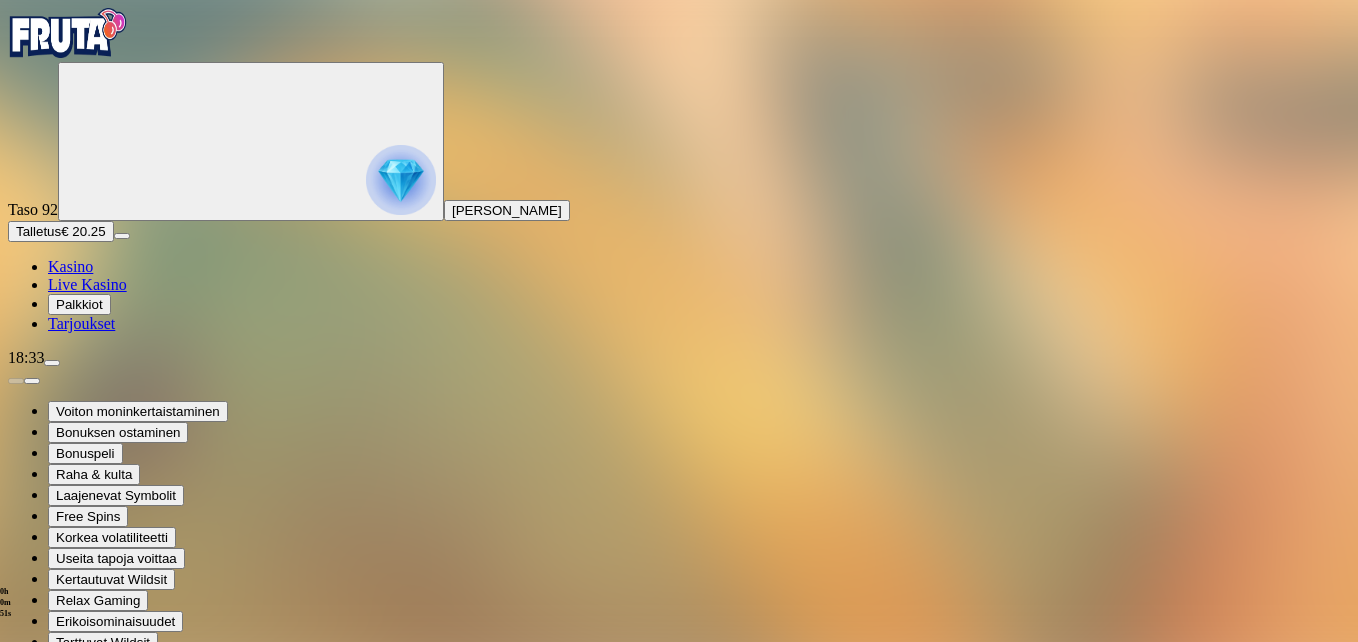 click at bounding box center (48, 1452) 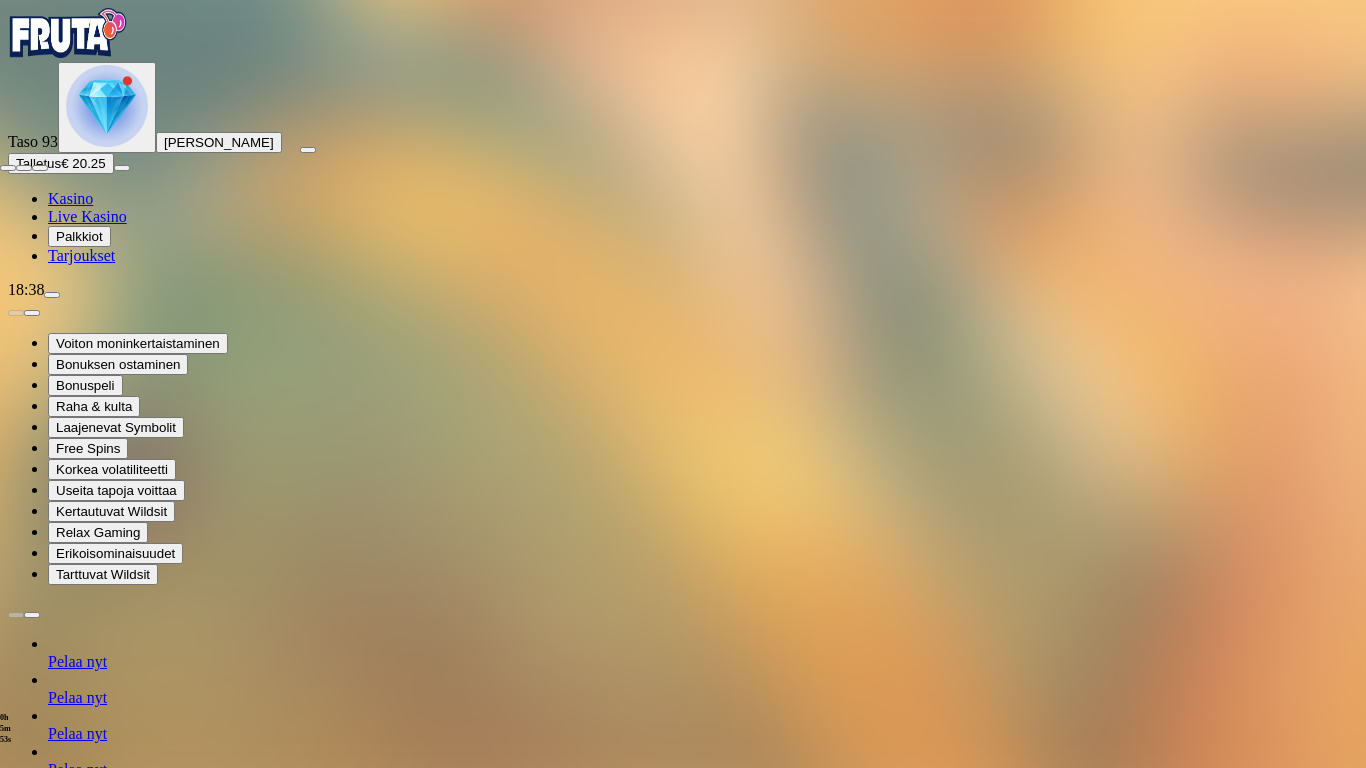 click at bounding box center (8, 168) 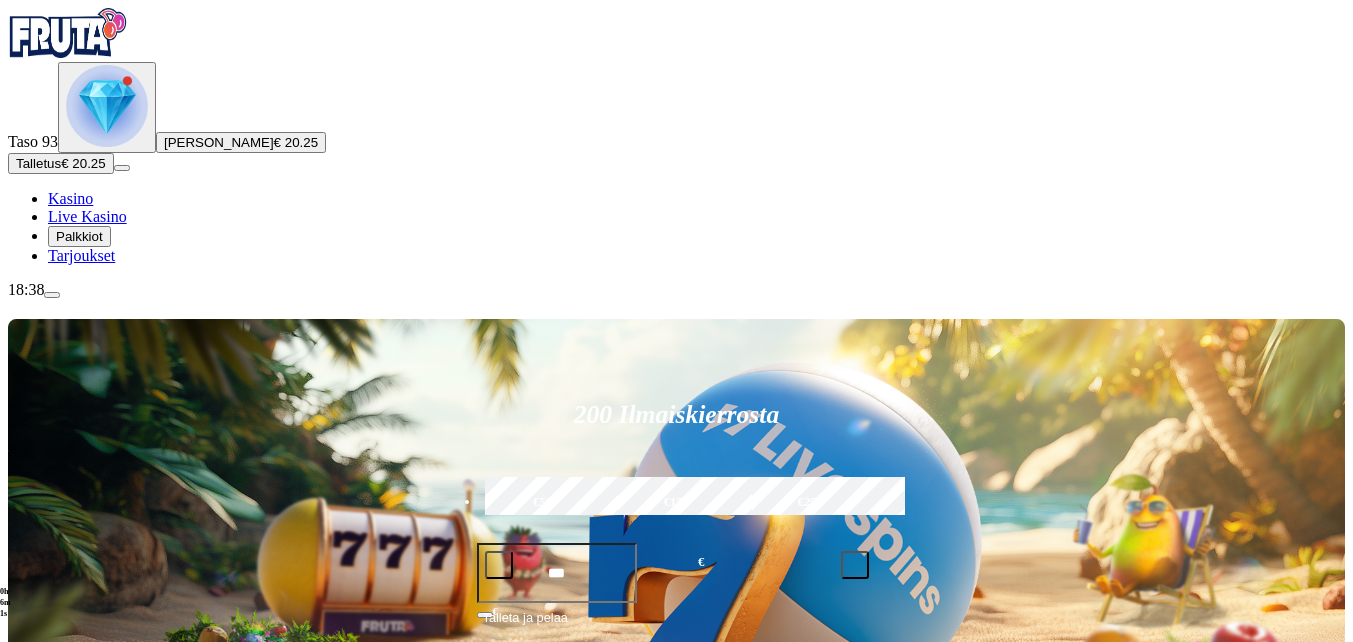 click on "€50" at bounding box center [543, 503] 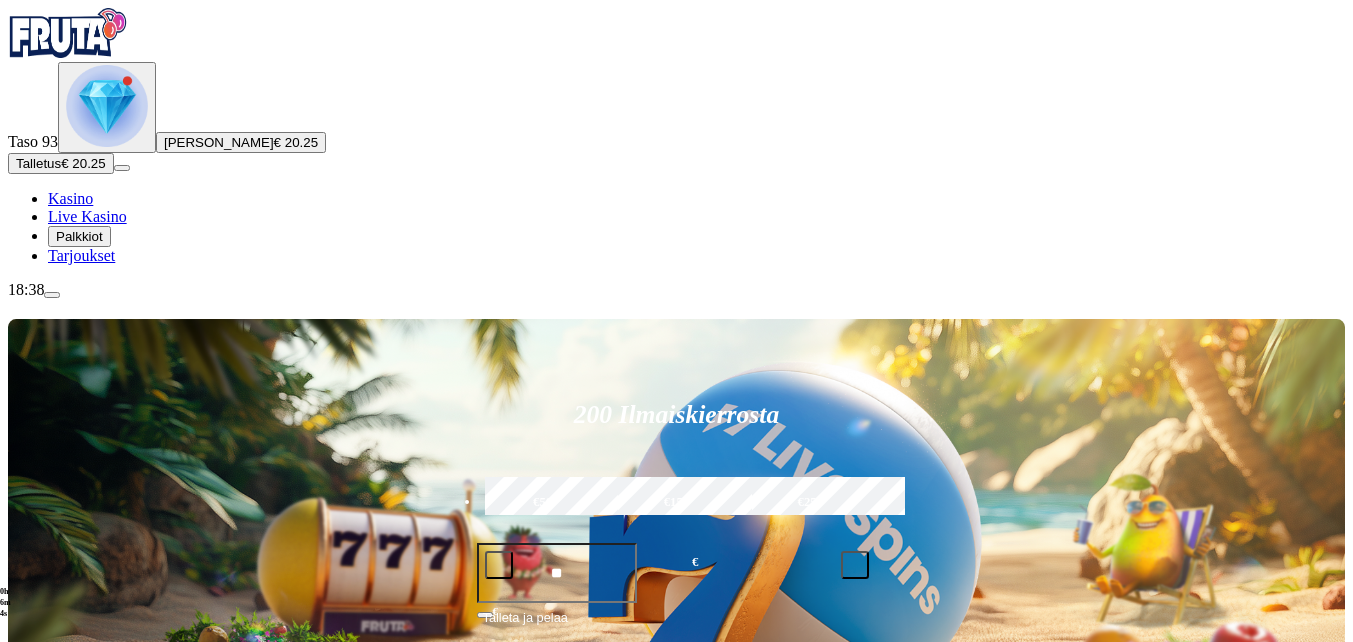 click on "Talleta ja pelaa" at bounding box center (525, 626) 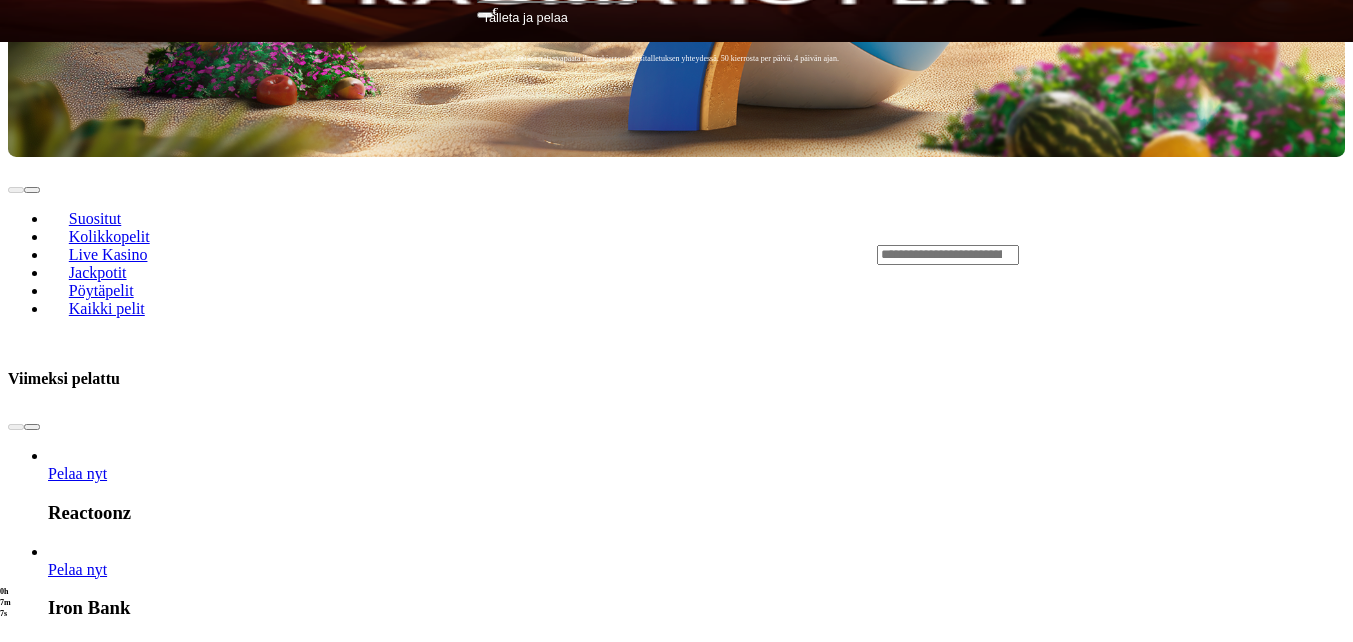 scroll, scrollTop: 1200, scrollLeft: 0, axis: vertical 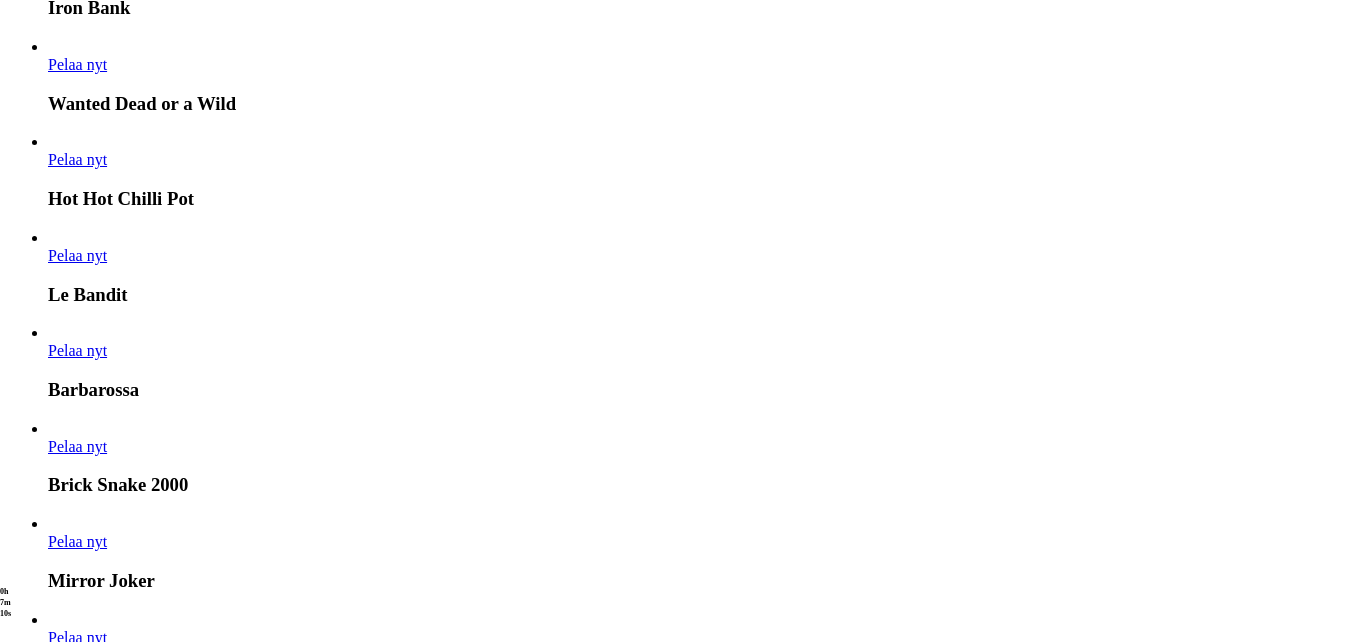 click at bounding box center (32, 14998) 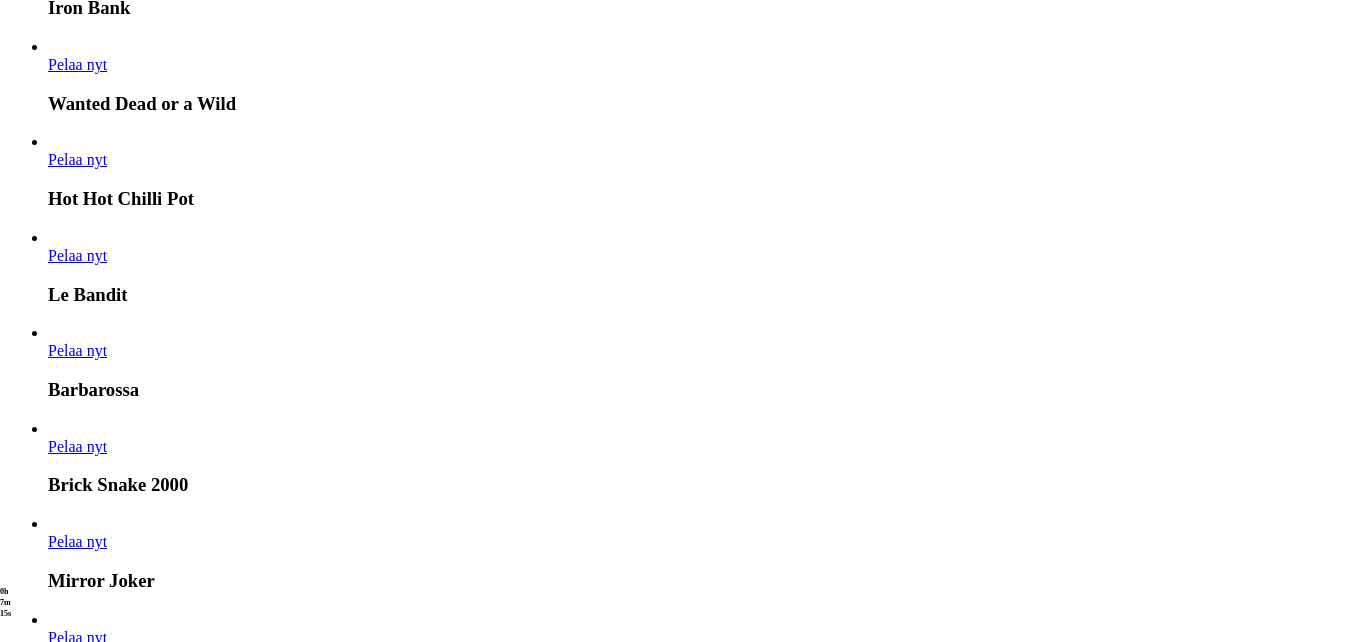 click at bounding box center [32, 14998] 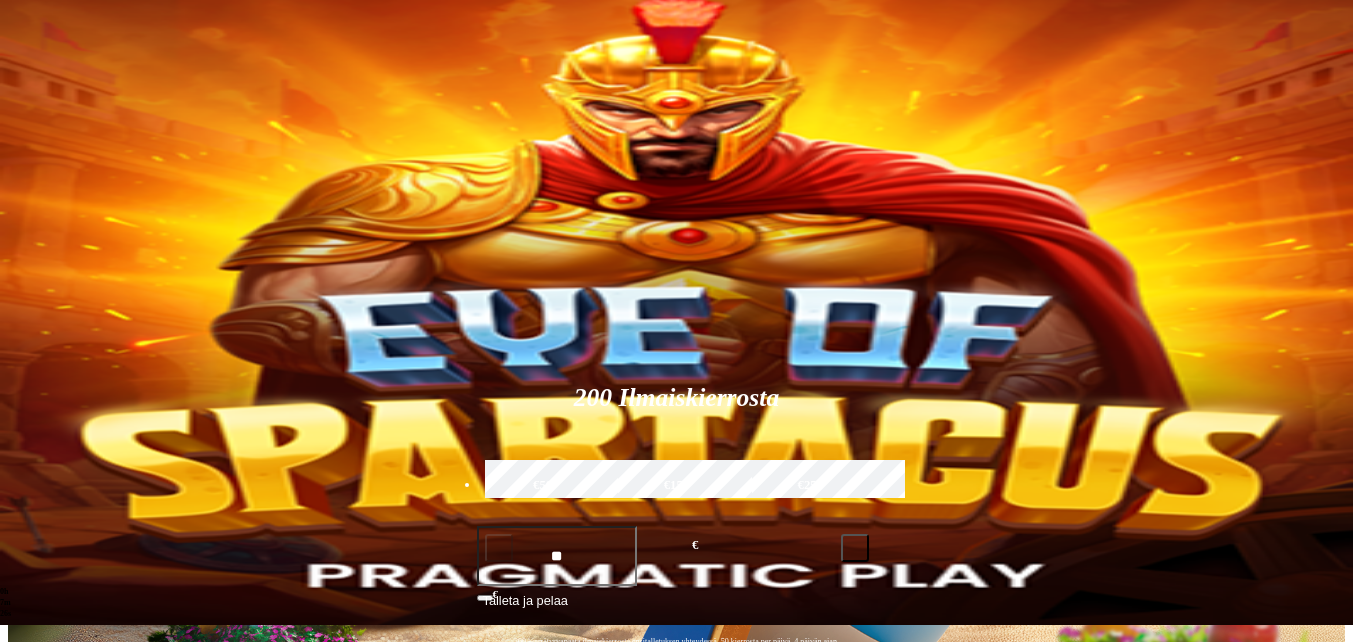 scroll, scrollTop: 0, scrollLeft: 0, axis: both 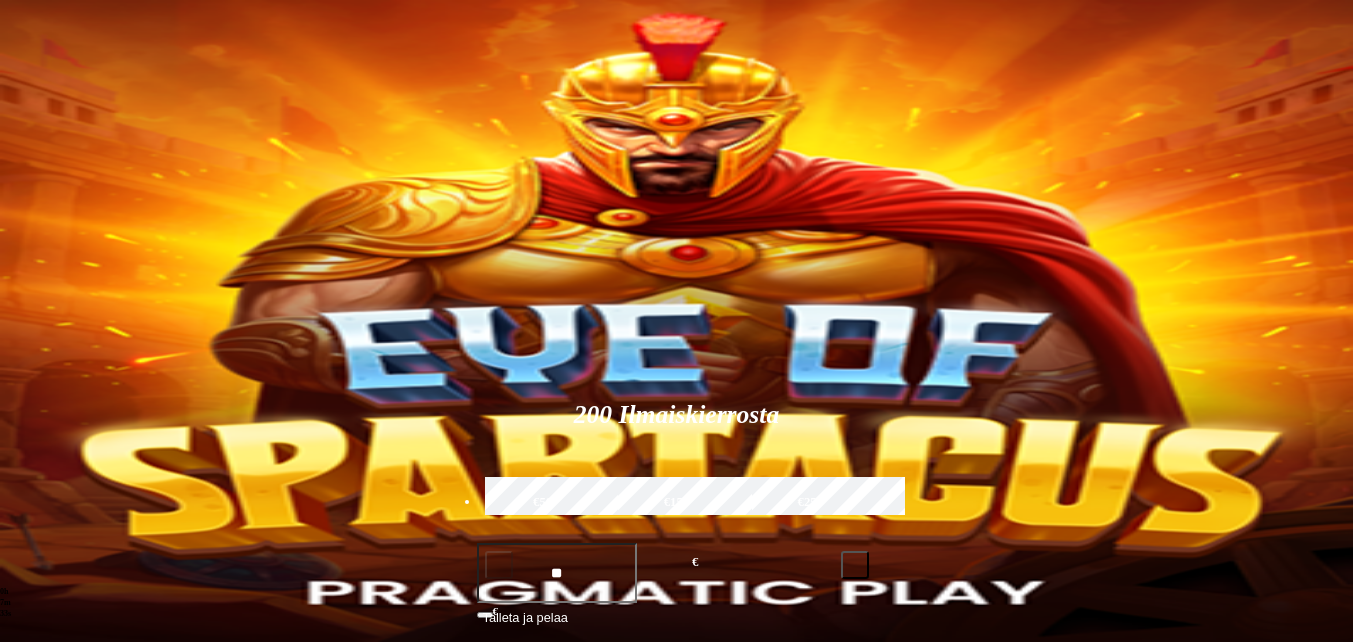 click at bounding box center (32, 790) 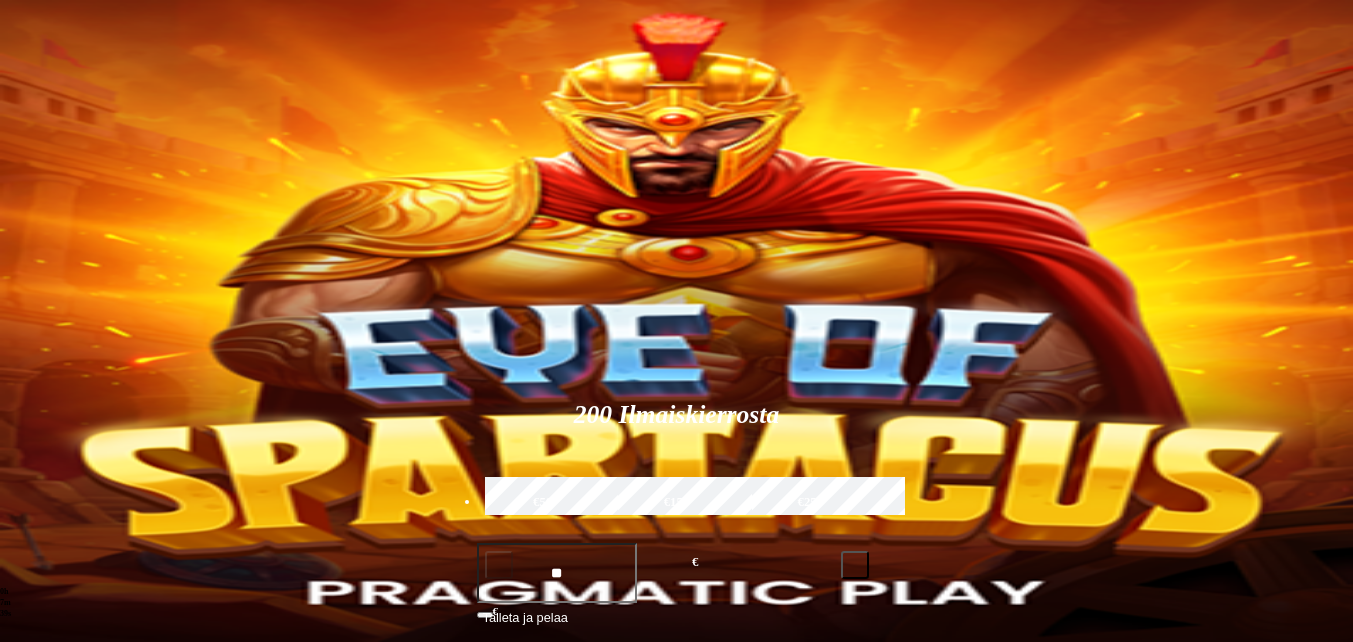 click on "Kaikki pelit" at bounding box center (-59, 908) 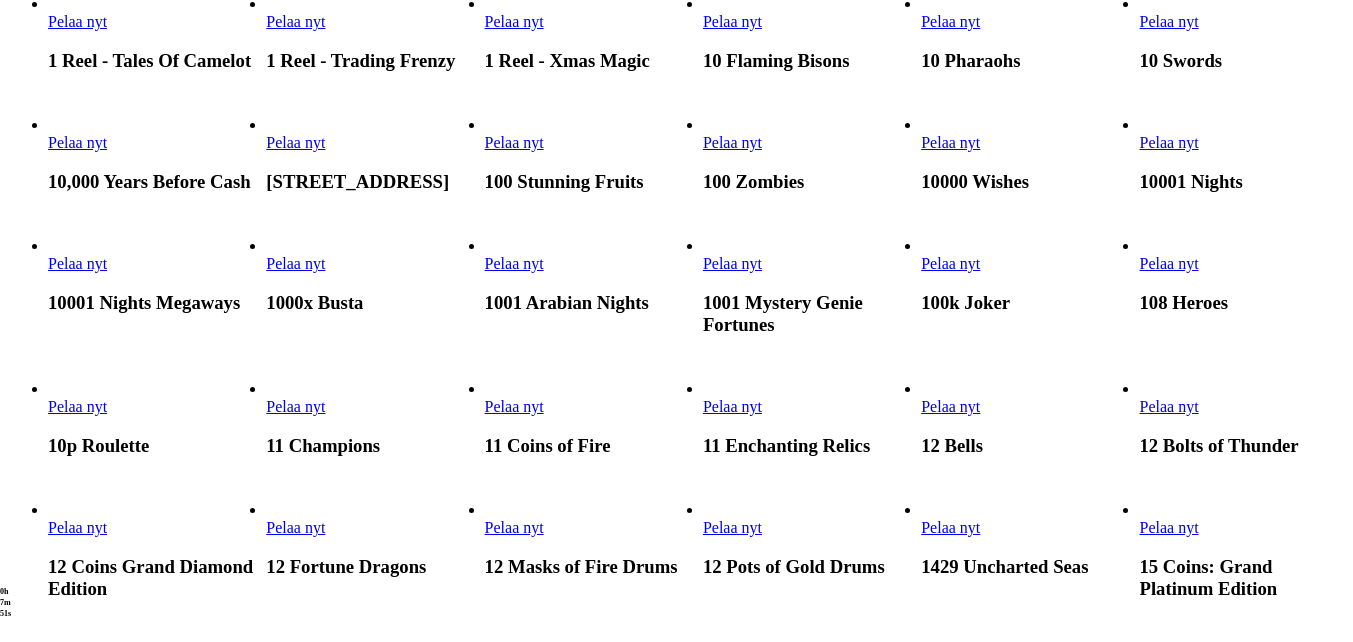 scroll, scrollTop: 2400, scrollLeft: 0, axis: vertical 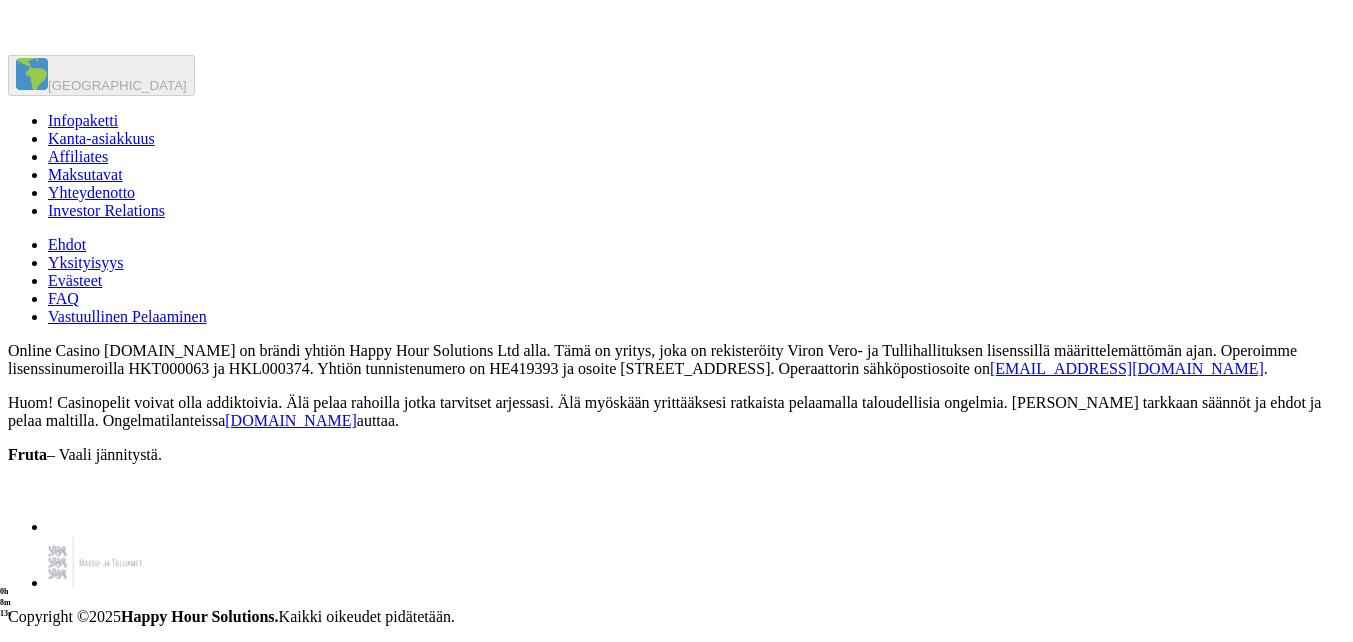 click at bounding box center [948, -1480] 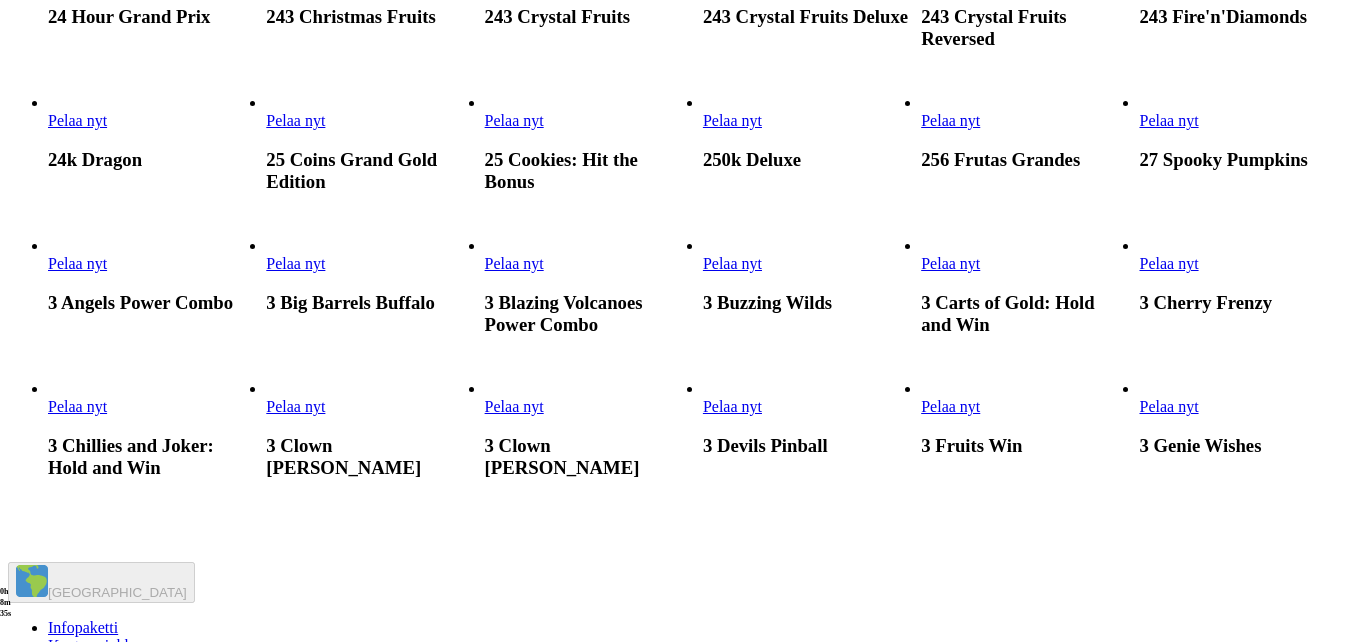 click on "***" at bounding box center [948, -1545] 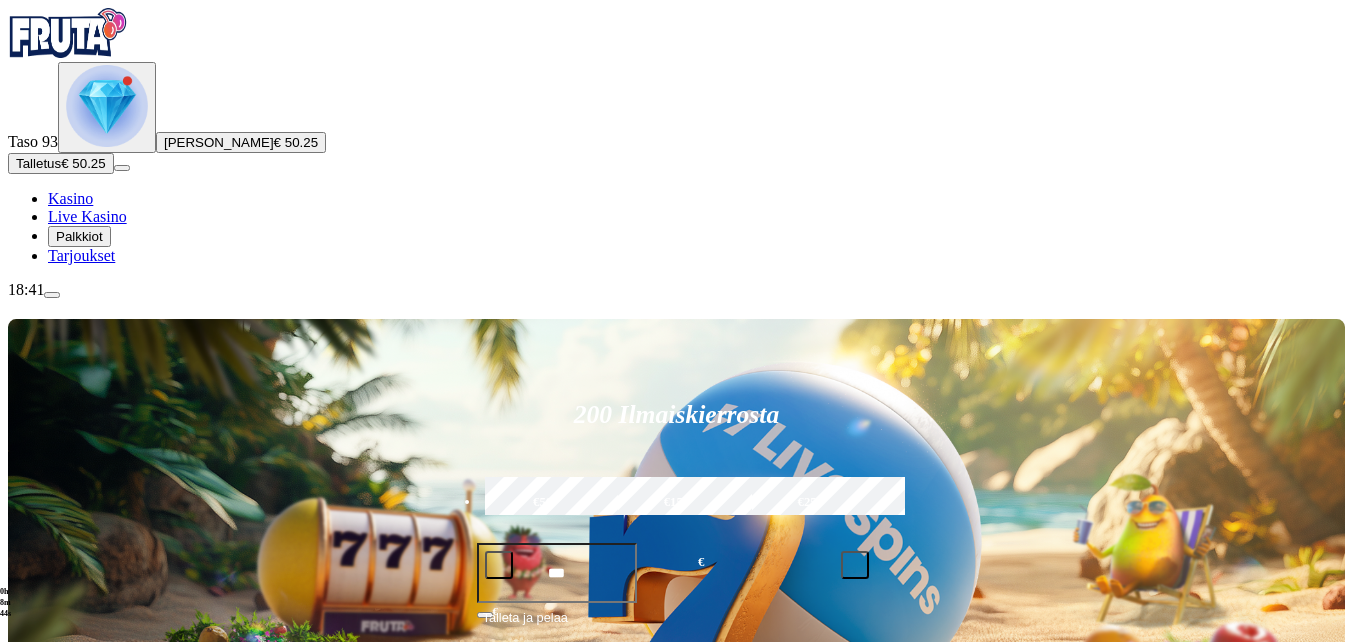 click on "***" at bounding box center (948, 855) 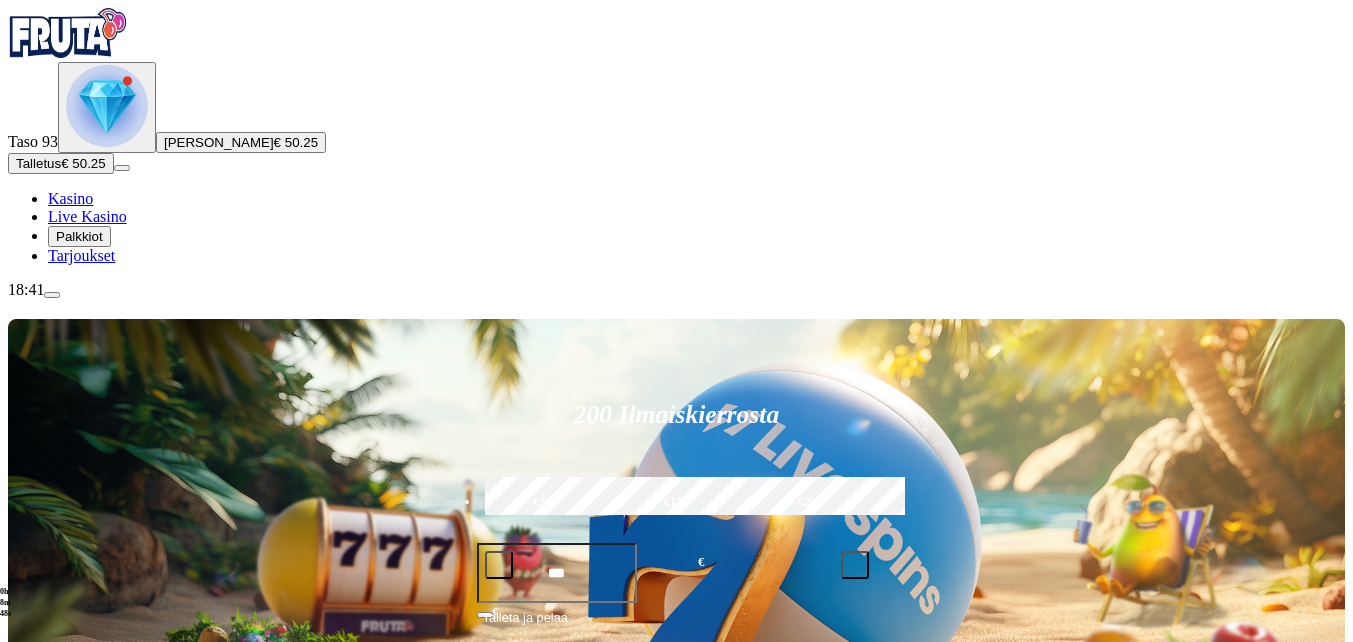 type on "*" 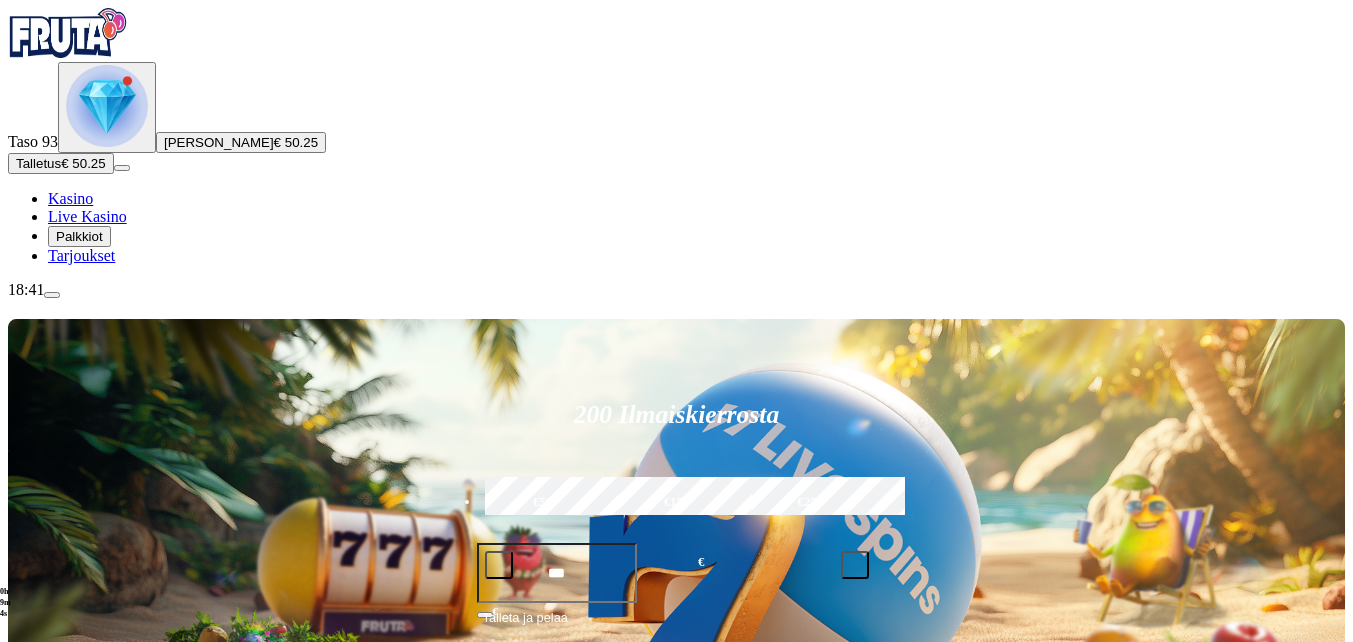 type on "***" 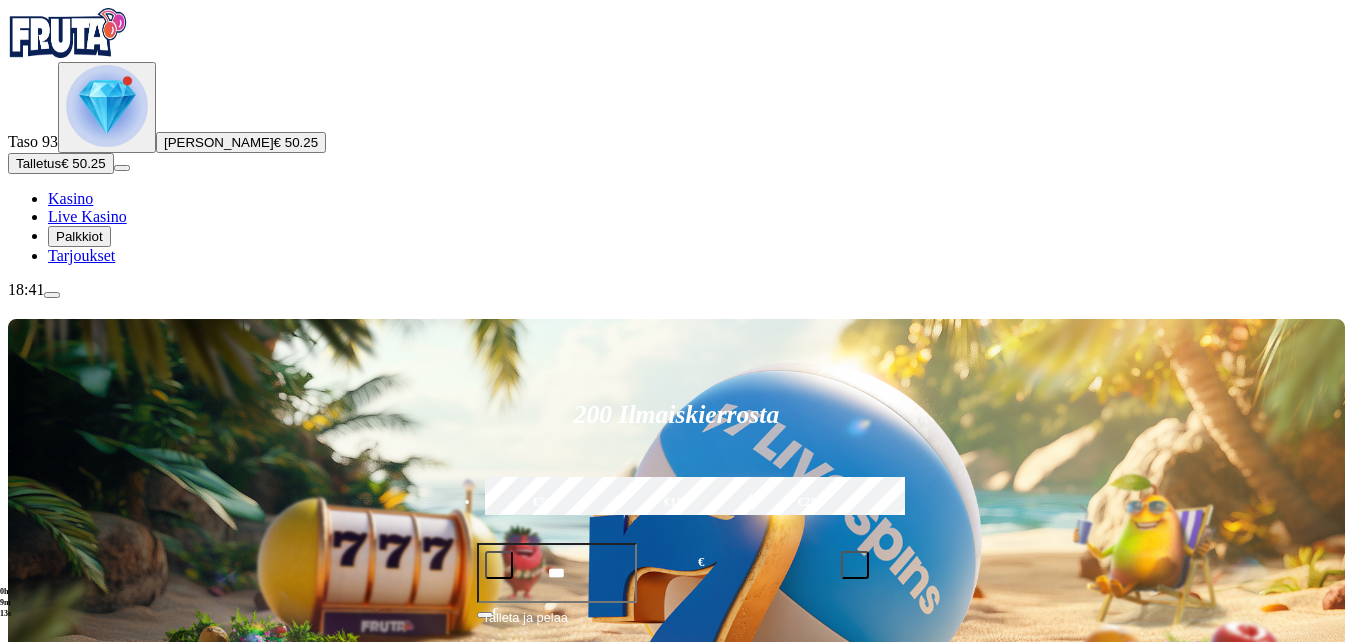 scroll, scrollTop: 500, scrollLeft: 0, axis: vertical 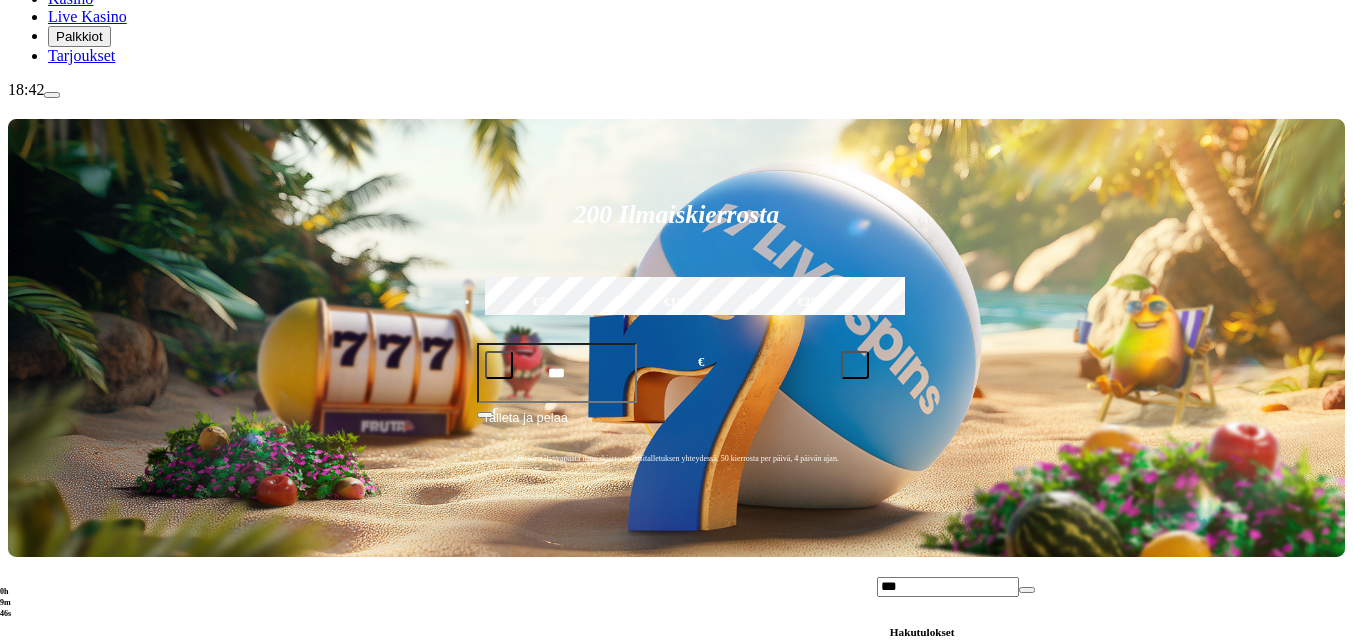 click on "Pelaa nyt" at bounding box center [919, 353] 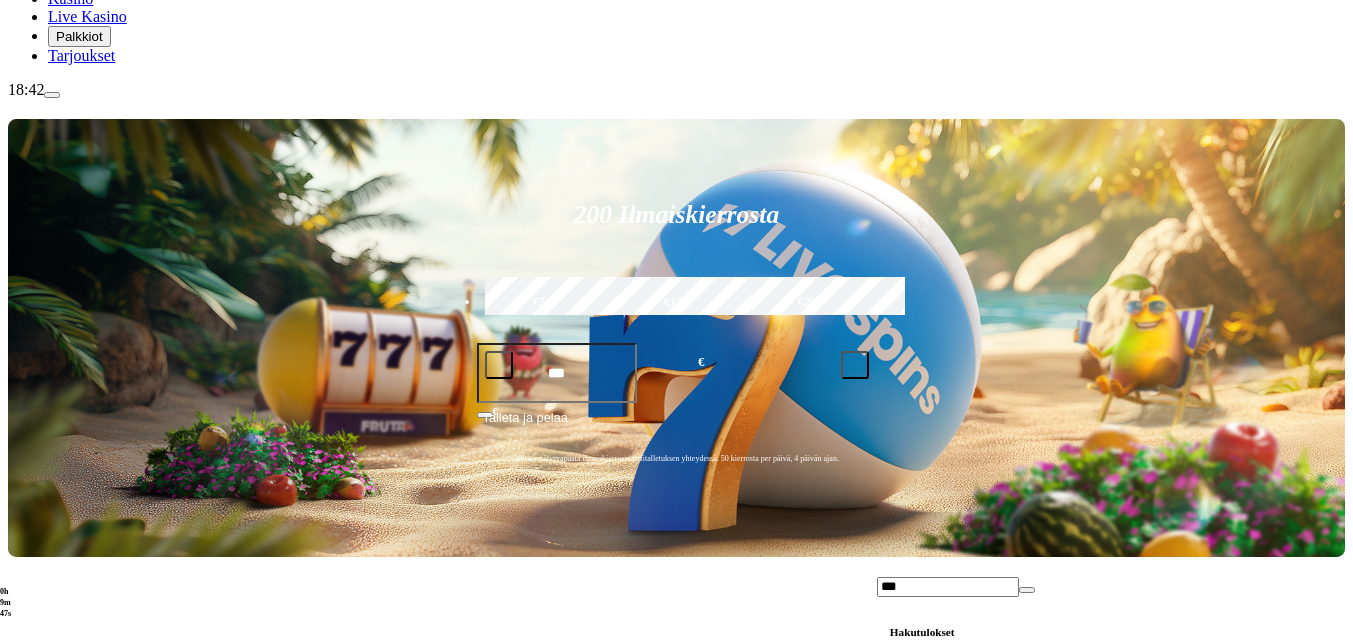 scroll, scrollTop: 0, scrollLeft: 0, axis: both 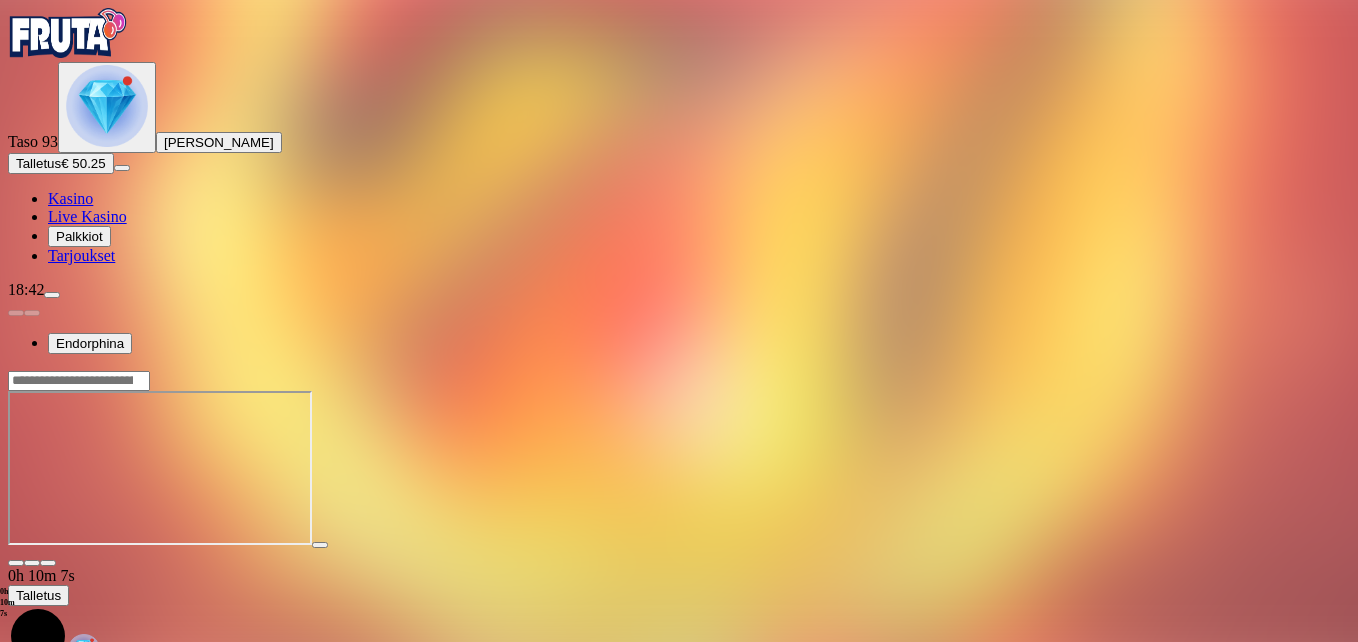 click at bounding box center [48, 563] 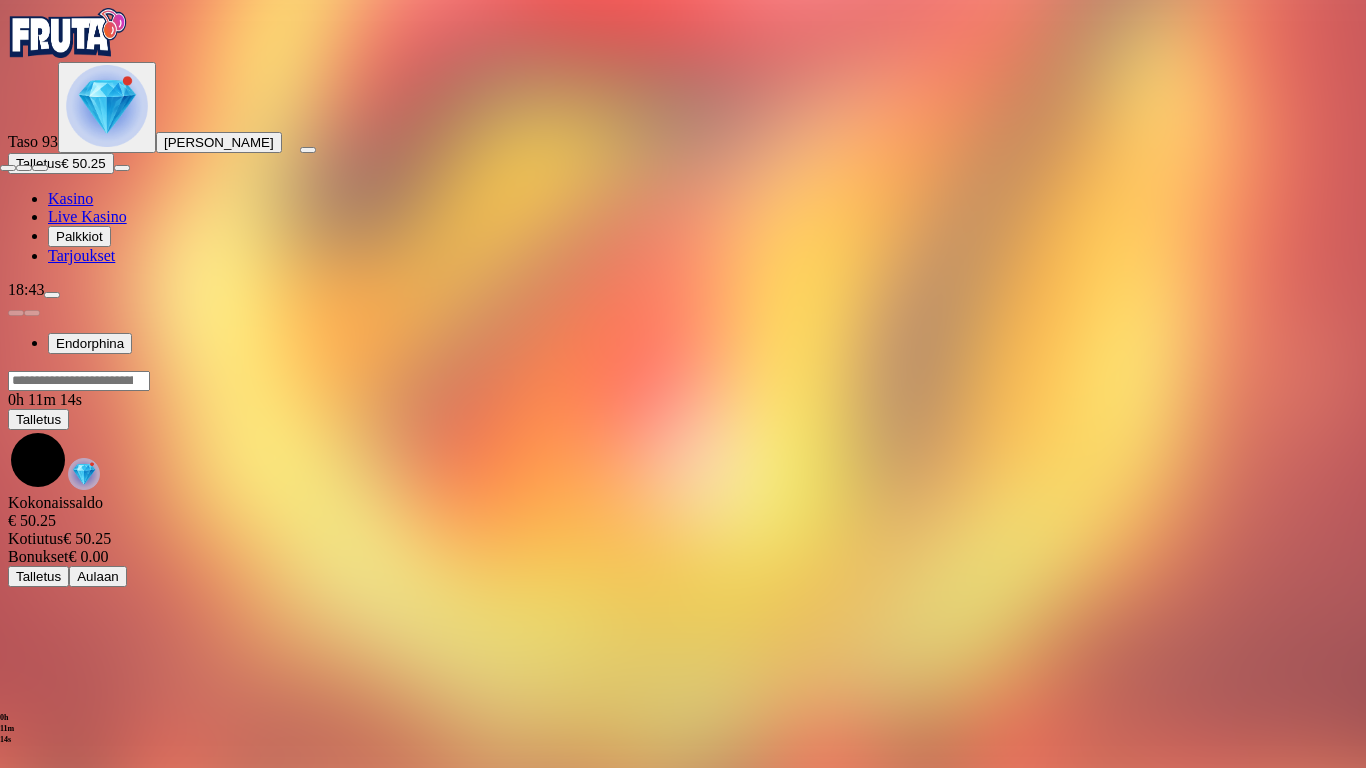 click at bounding box center [8, 168] 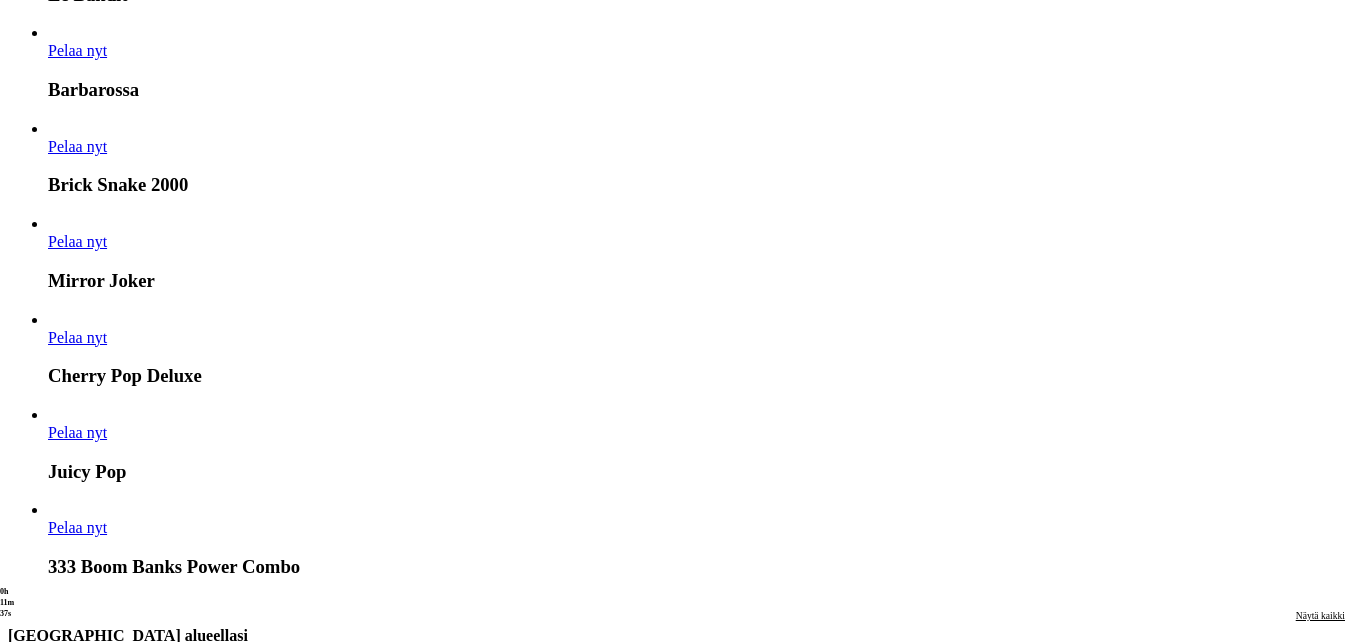 scroll, scrollTop: 1700, scrollLeft: 0, axis: vertical 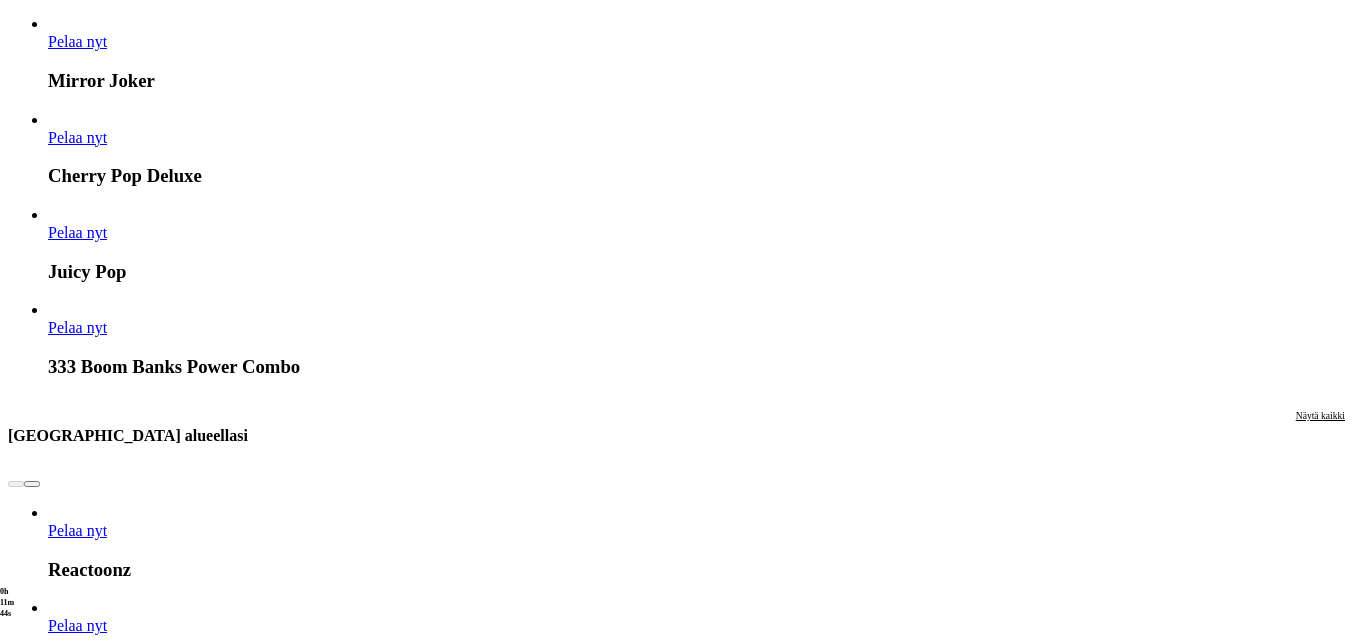 click at bounding box center (32, 16037) 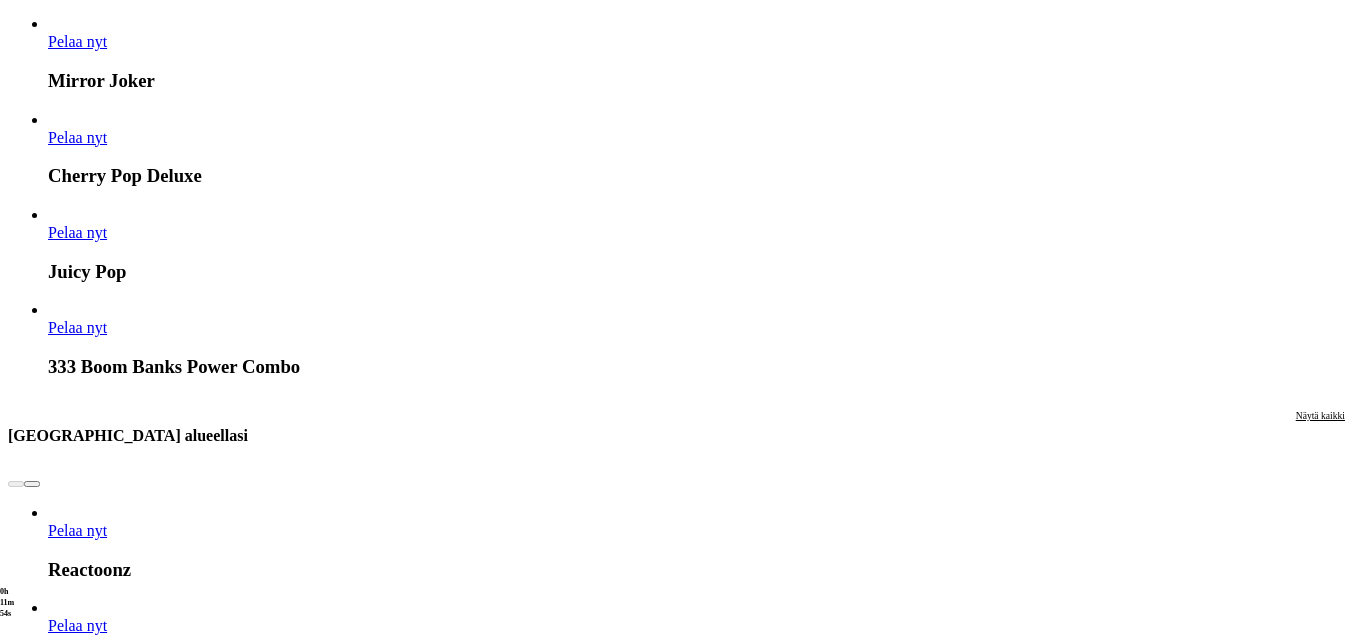 click on "Pelaa nyt" at bounding box center (-752, 17038) 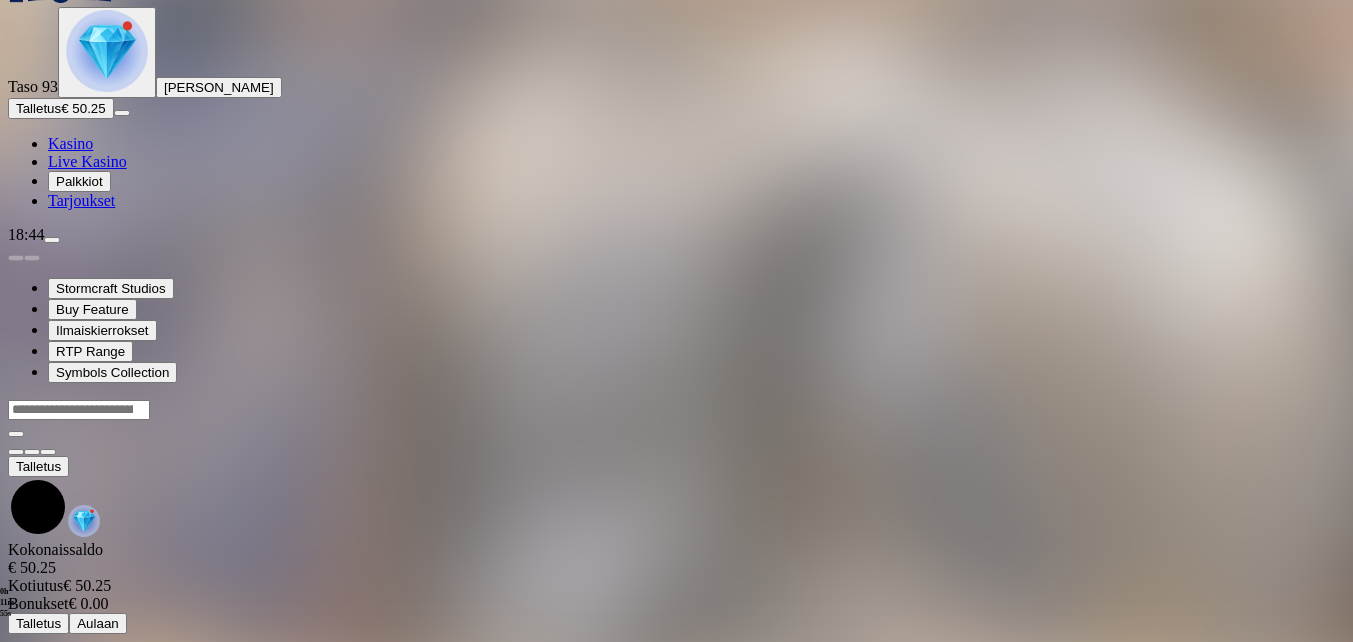 scroll, scrollTop: 0, scrollLeft: 0, axis: both 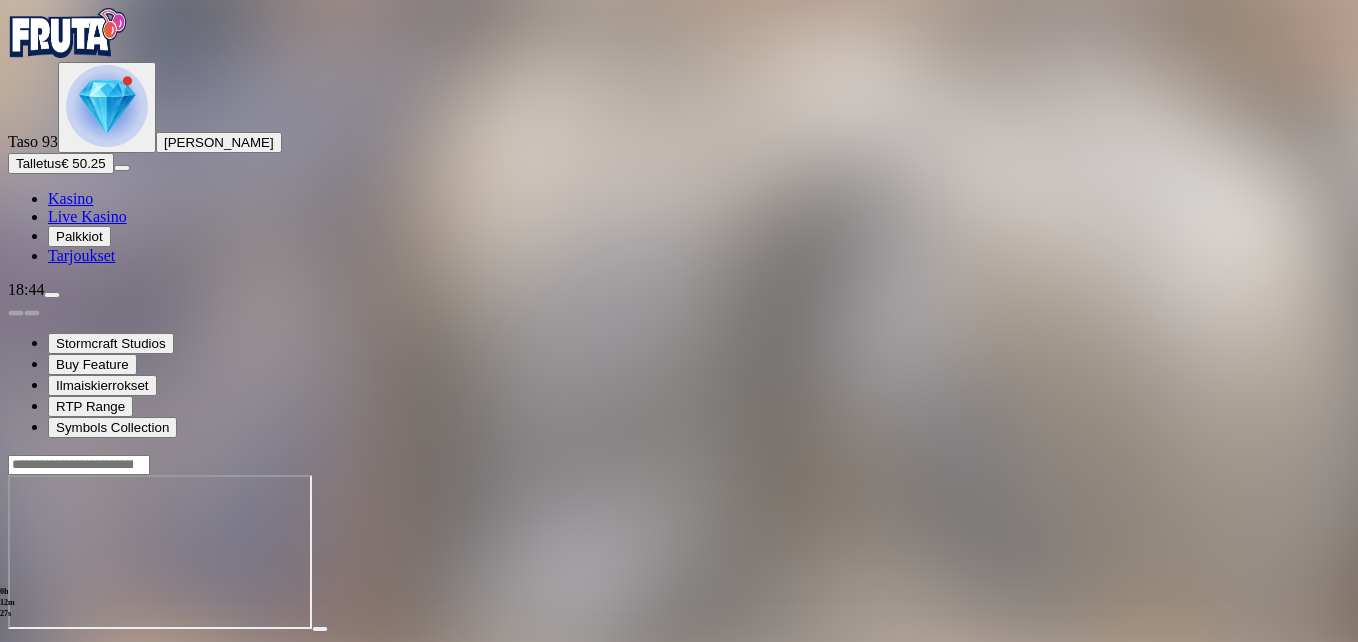click at bounding box center (48, 647) 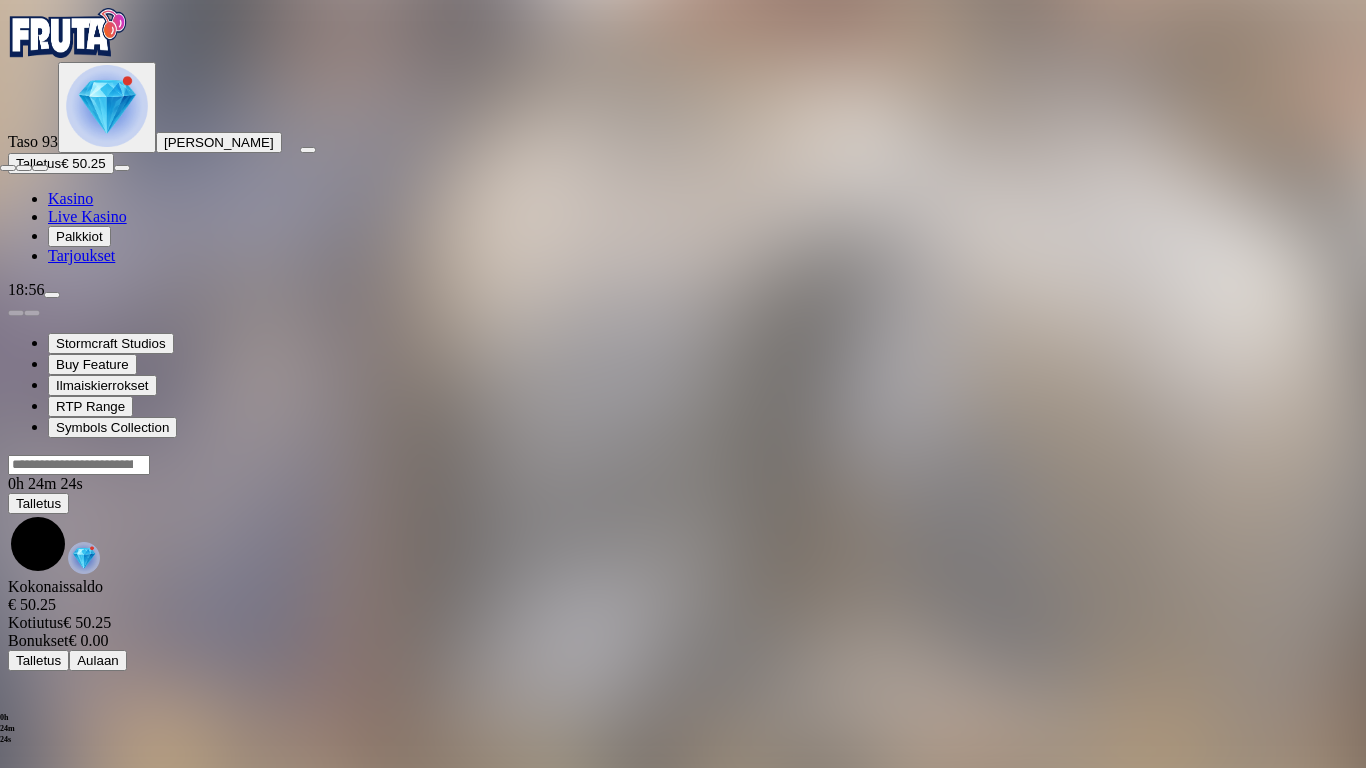 click at bounding box center [8, 168] 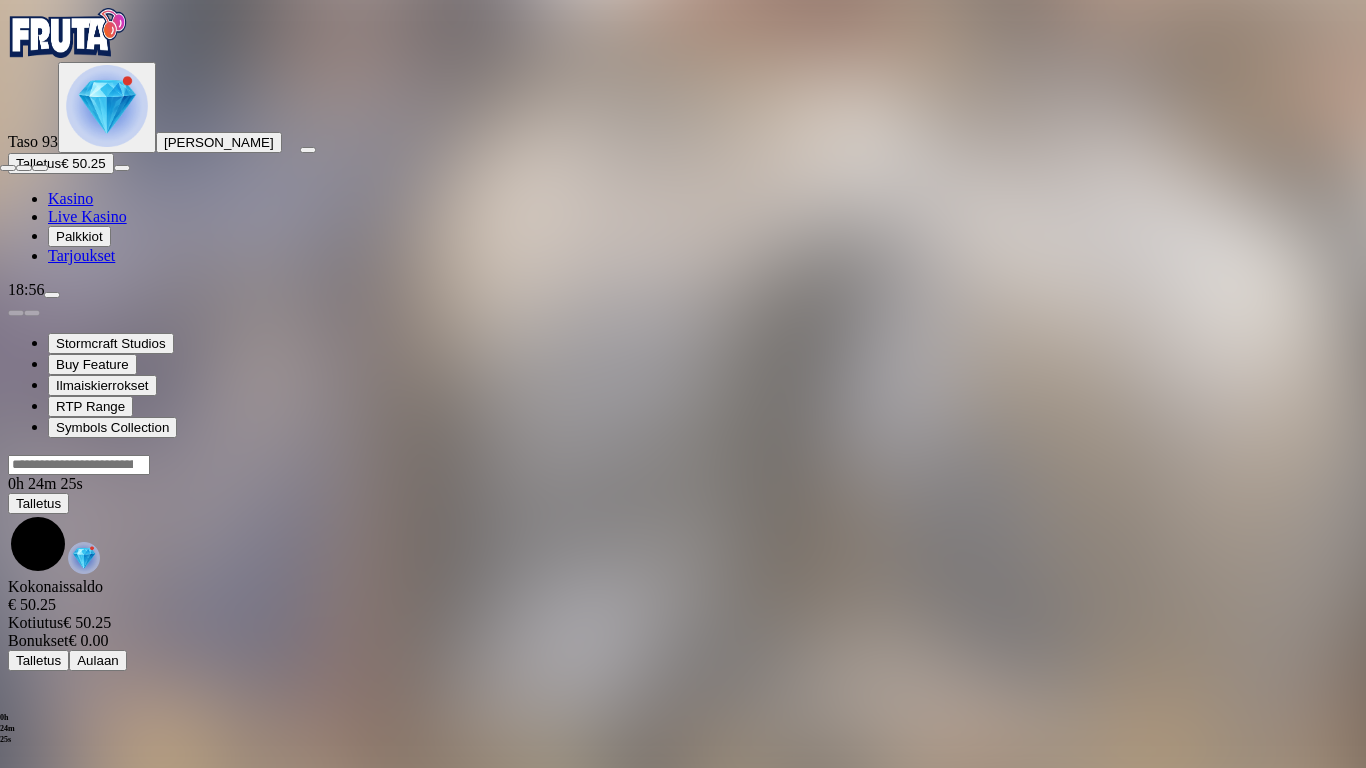click at bounding box center [8, 168] 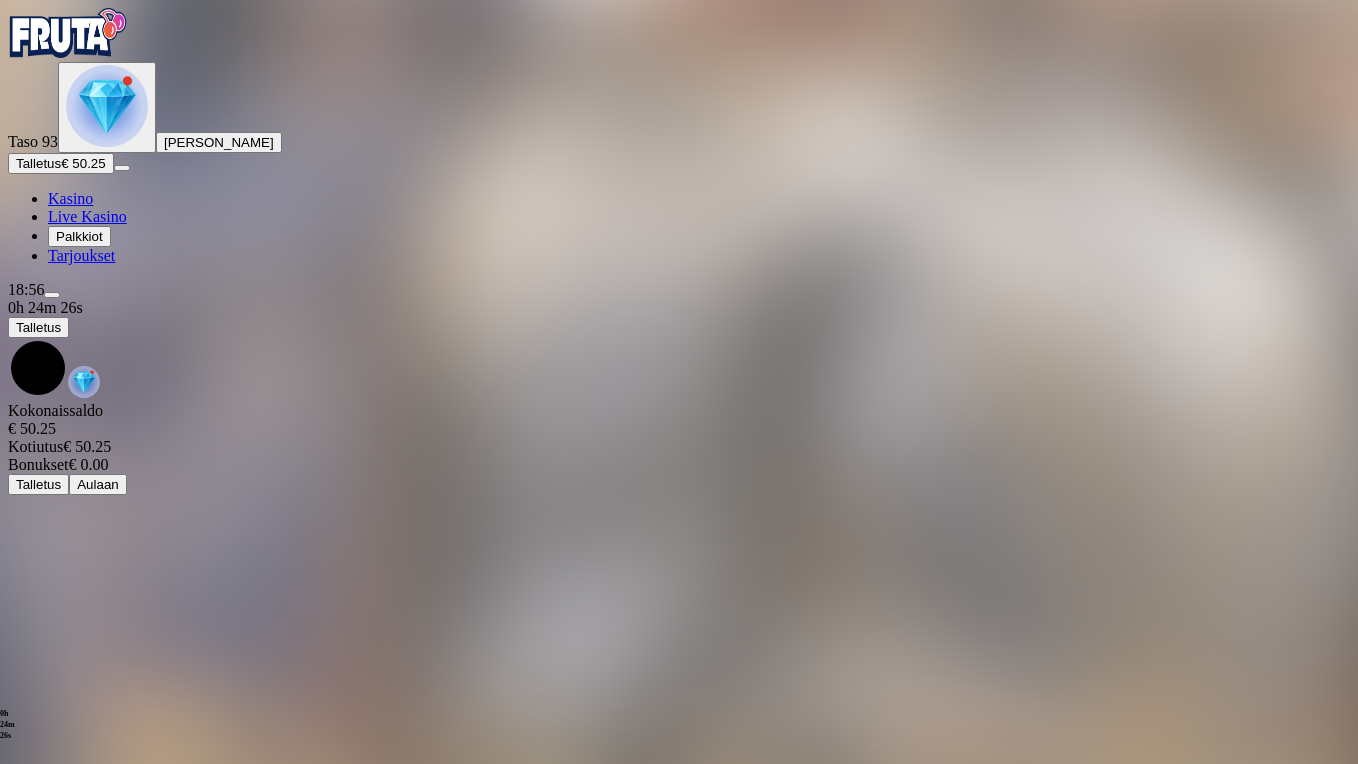 click on "0h 24m 26s Taso   93 Risto [PERSON_NAME] Talletus € 50.25 Kasino Live Kasino Palkkiot Tarjoukset 18:56 0h 24m 26s Talletus Kokonaissaldo € 50.25 Kotiutus € 50.25 Bonukset € 0.00 Talletus Aulaan Avalon III" at bounding box center [679, 251] 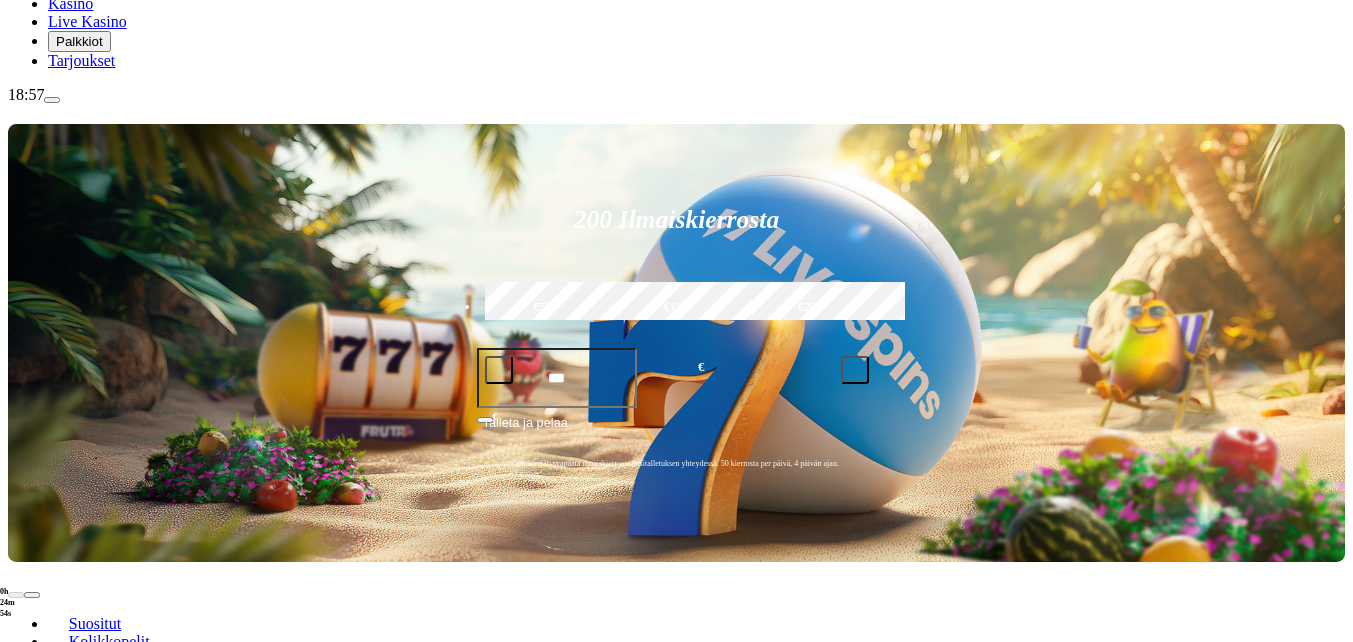 scroll, scrollTop: 100, scrollLeft: 0, axis: vertical 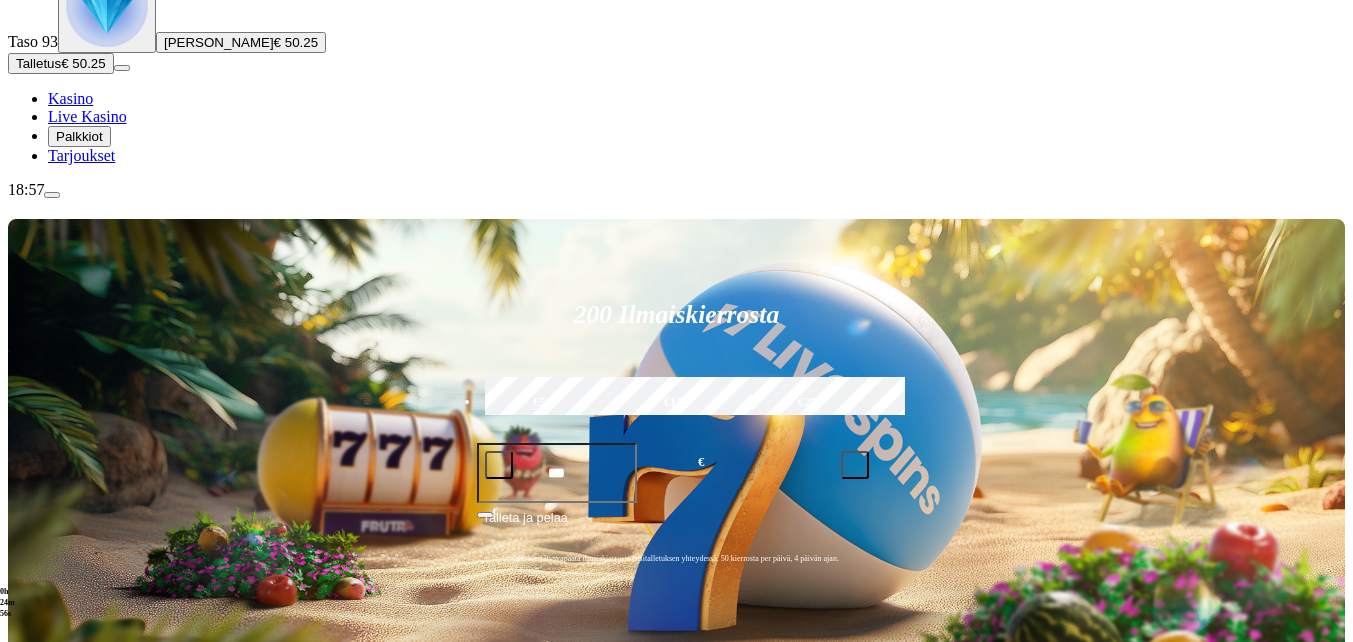 click at bounding box center [32, 927] 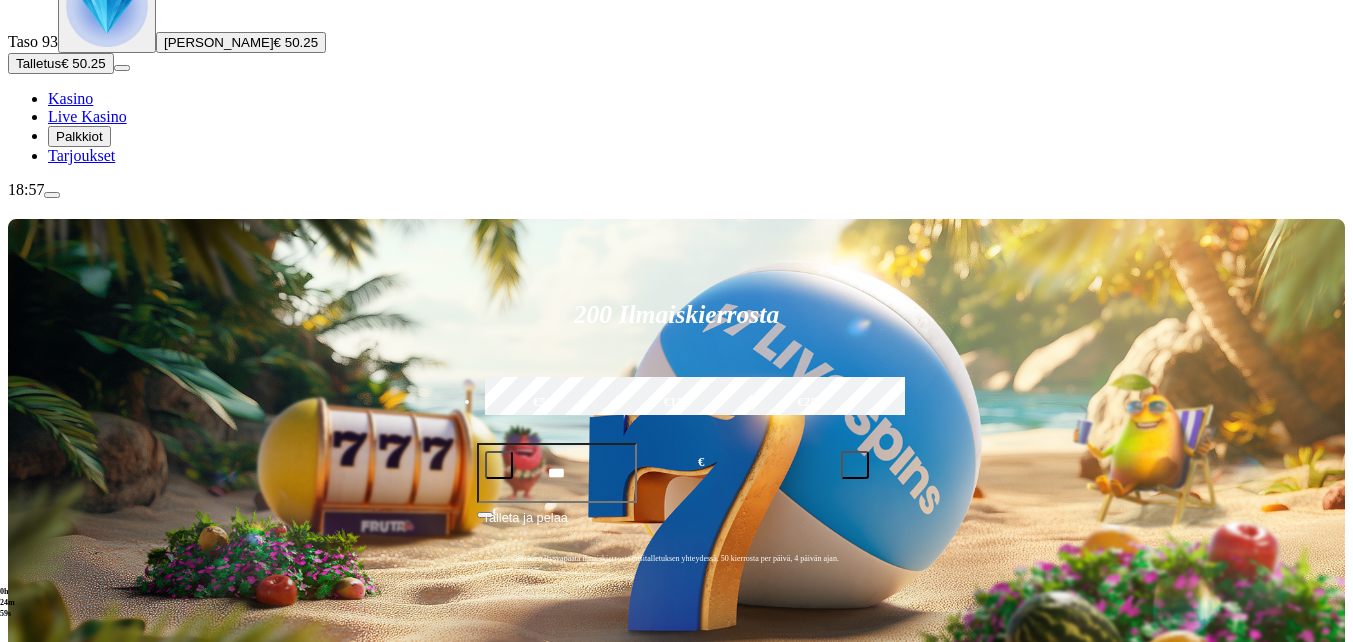 click at bounding box center (32, 927) 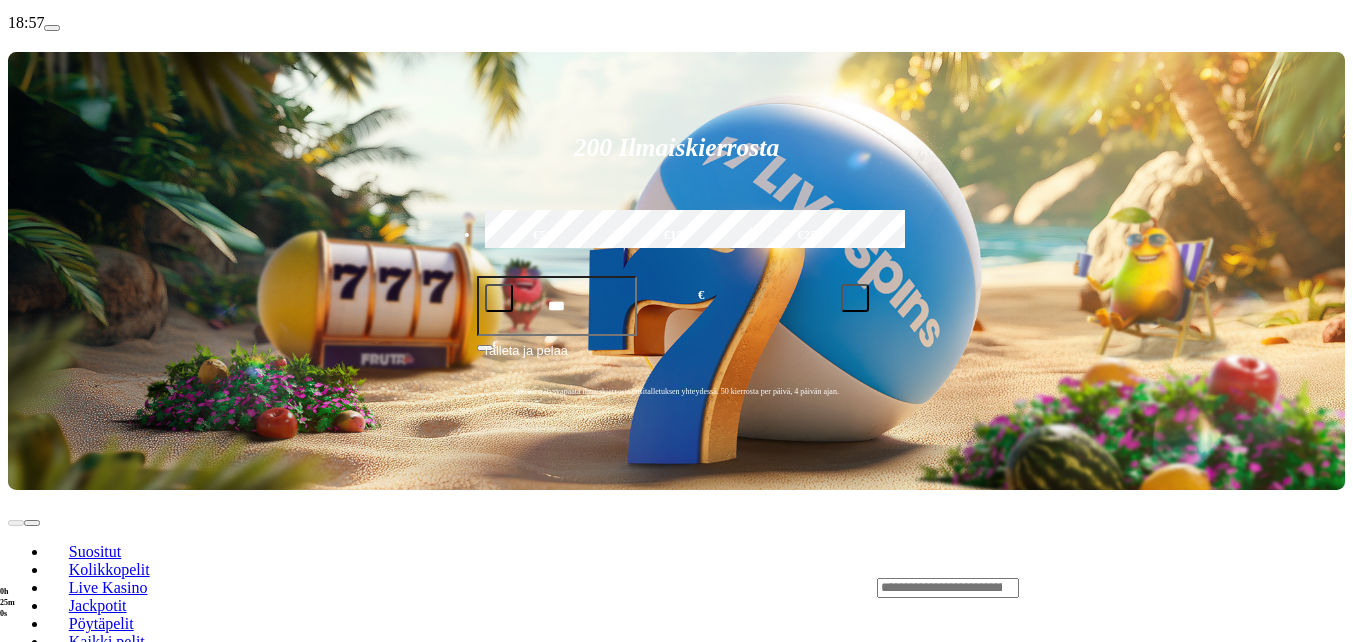 scroll, scrollTop: 300, scrollLeft: 0, axis: vertical 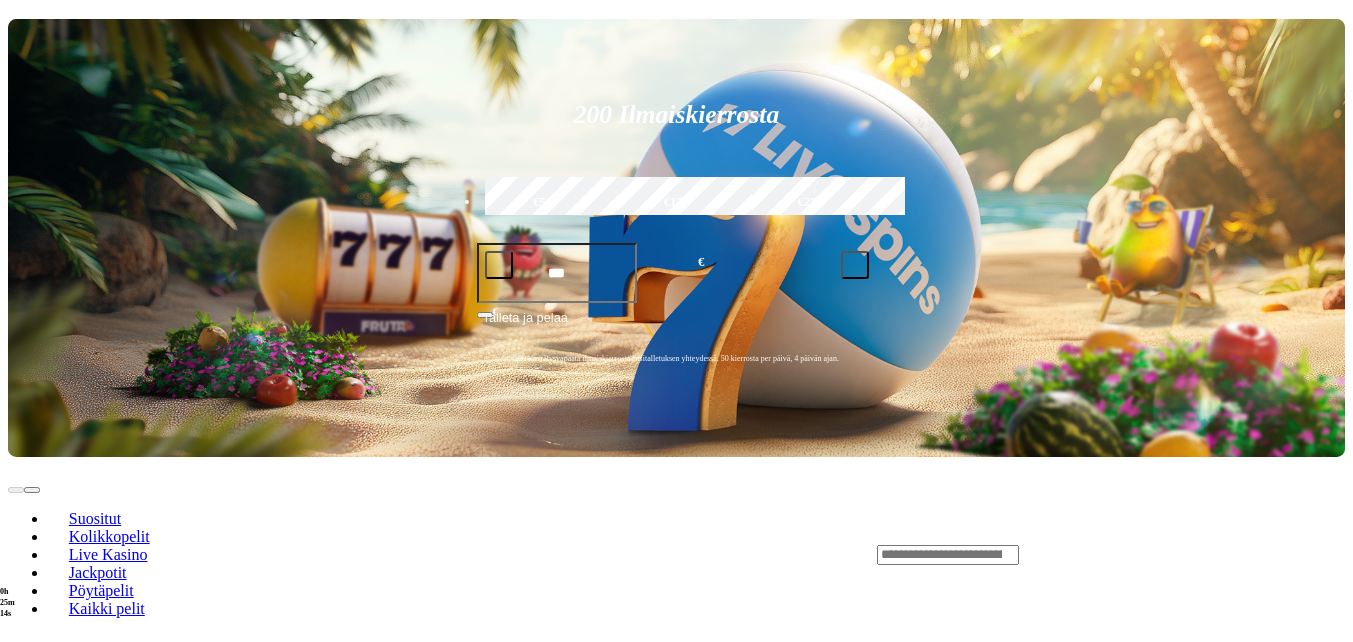 click at bounding box center [16, 727] 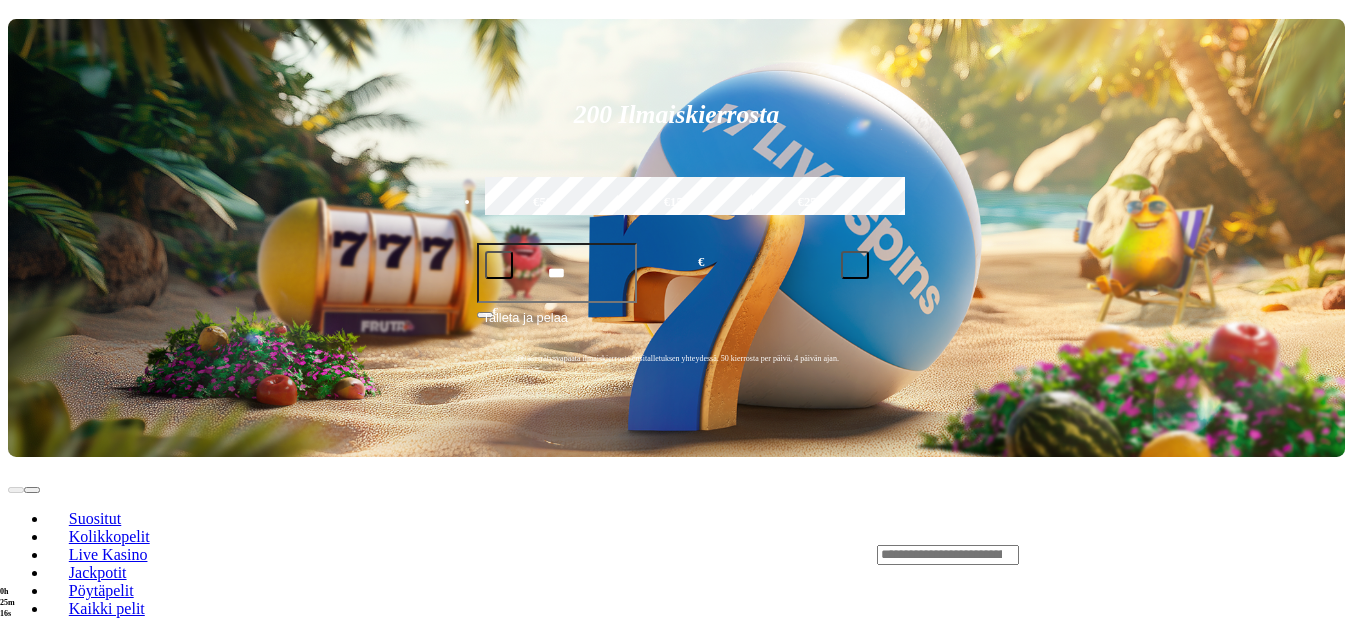click on "Pelaa nyt Reactoonz Pelaa nyt Iron Bank Pelaa nyt Wanted Dead or a Wild Pelaa nyt Hot Hot Chilli Pot Pelaa nyt Le Bandit Pelaa nyt Barbarossa Pelaa nyt Brick Snake 2000	 Pelaa nyt Mirror Joker Pelaa nyt Cherry Pop Deluxe Pelaa nyt Juicy Pop Pelaa nyt 333 Boom Banks Power Combo" at bounding box center [740, 1254] 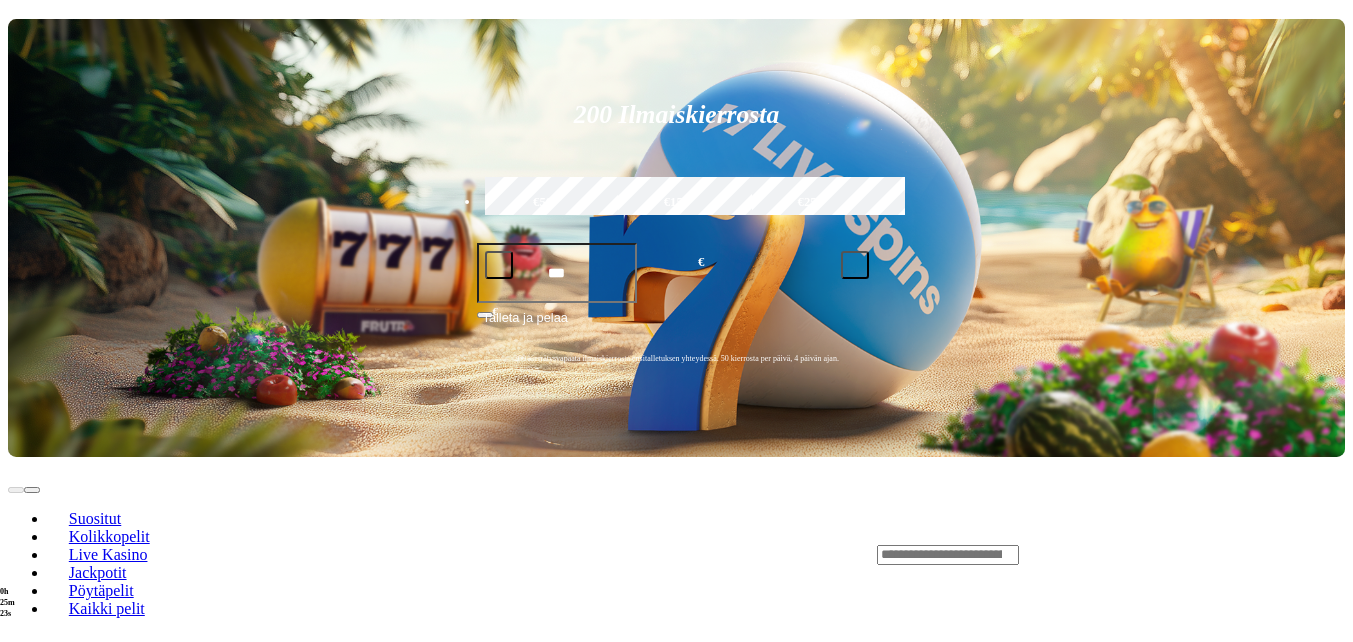 click at bounding box center (32, 727) 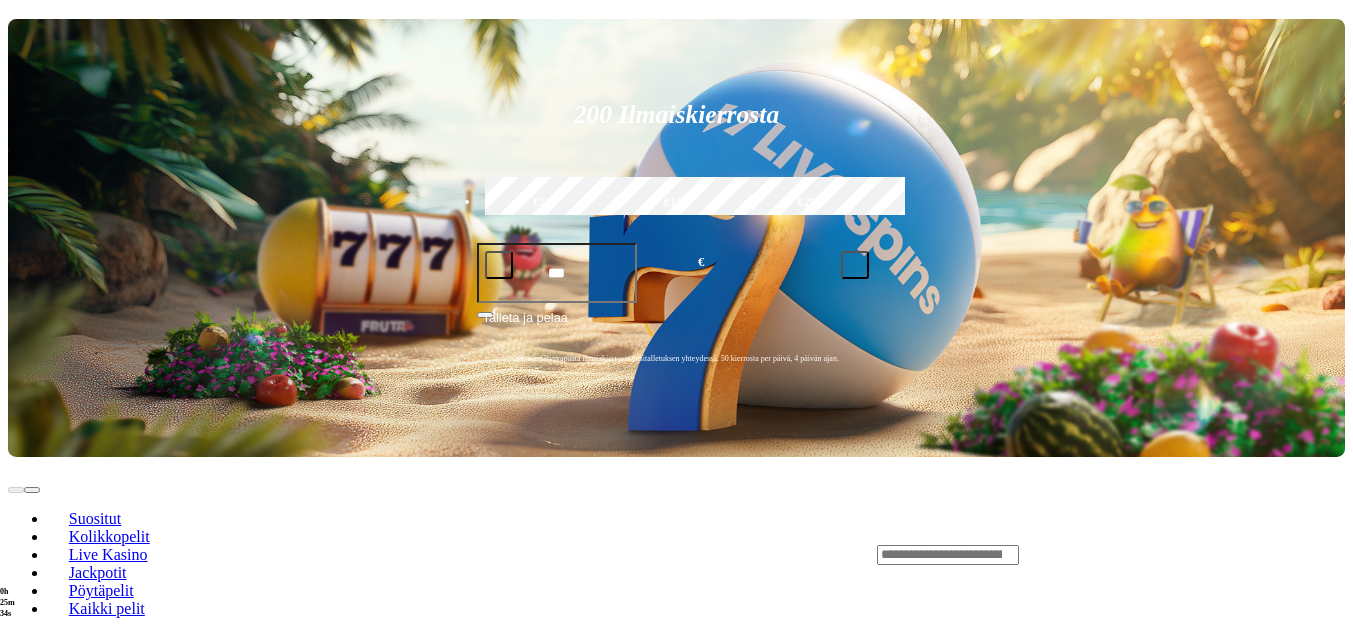 scroll, scrollTop: 500, scrollLeft: 0, axis: vertical 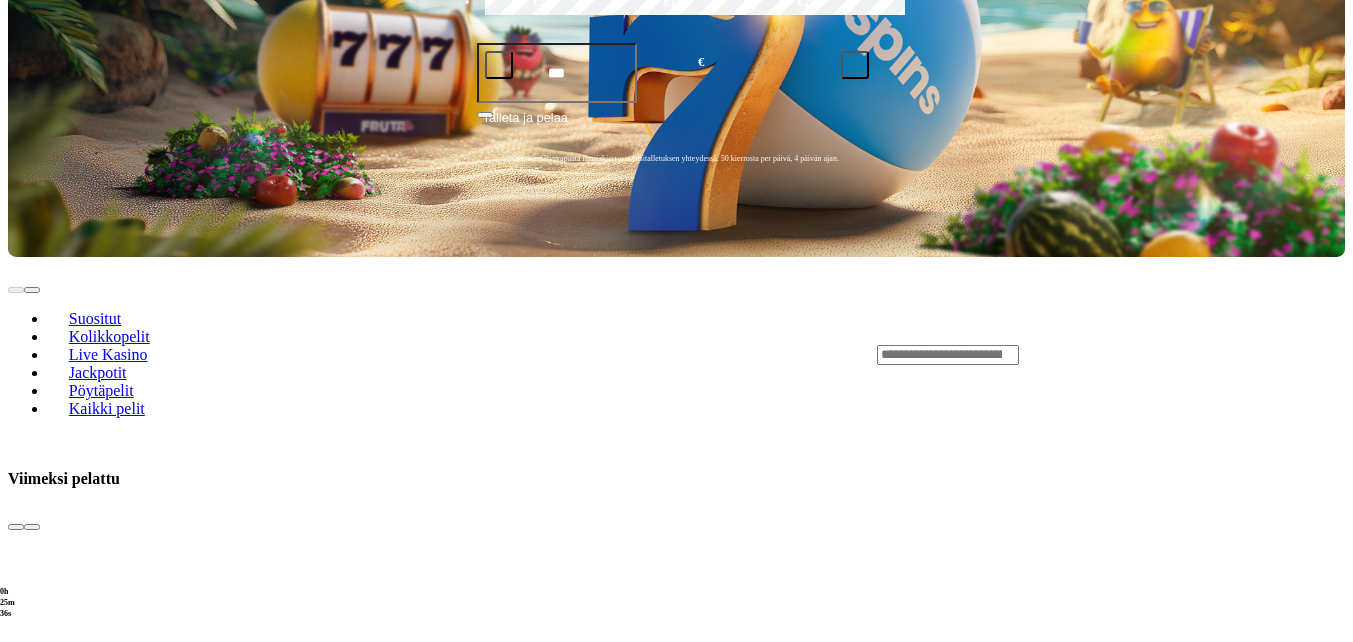 click at bounding box center (32, 2841) 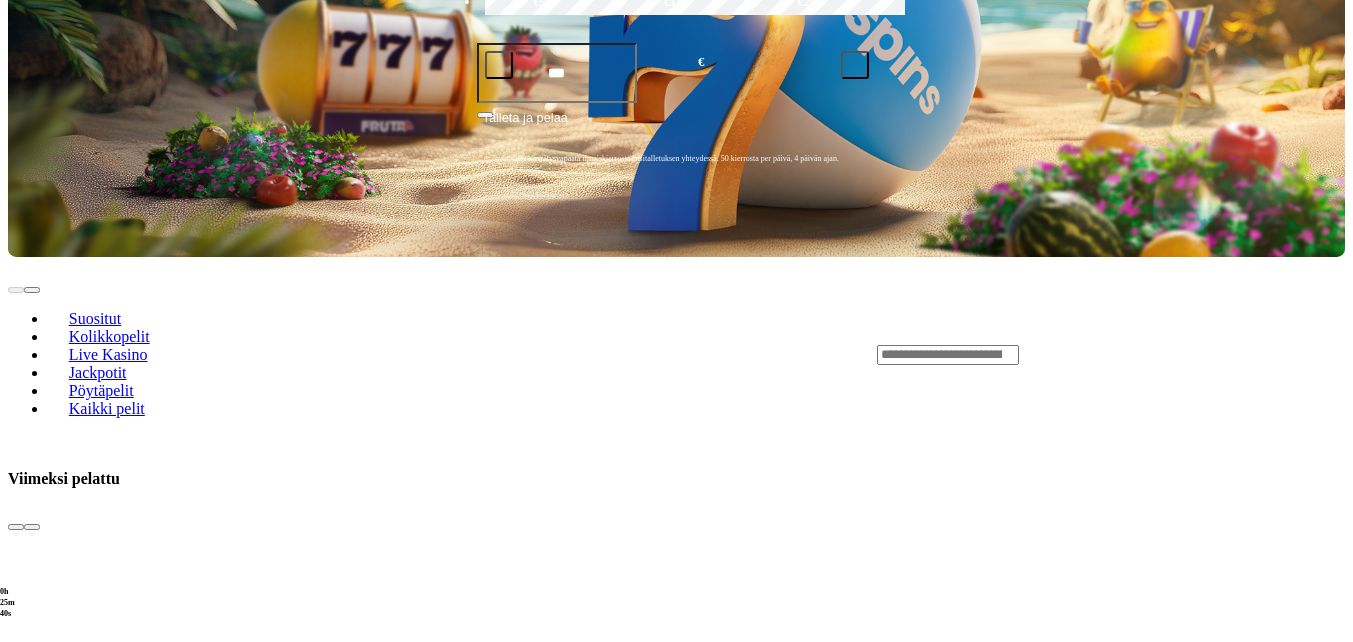 click on "Pelaa nyt Reactoonz Pelaa nyt Cherry Pop Deluxe Pelaa nyt Brute Force Pelaa nyt Wanted Dead or a Wild Pelaa nyt Sweet Bonanza Pelaa nyt Barbarossa Pelaa nyt Le Bandit Pelaa nyt Esqueleto Explosivo 2 Pelaa nyt Book of Dead Pelaa nyt Moon Princess 100 Pelaa nyt Gates of Olympus" at bounding box center [740, 2211] 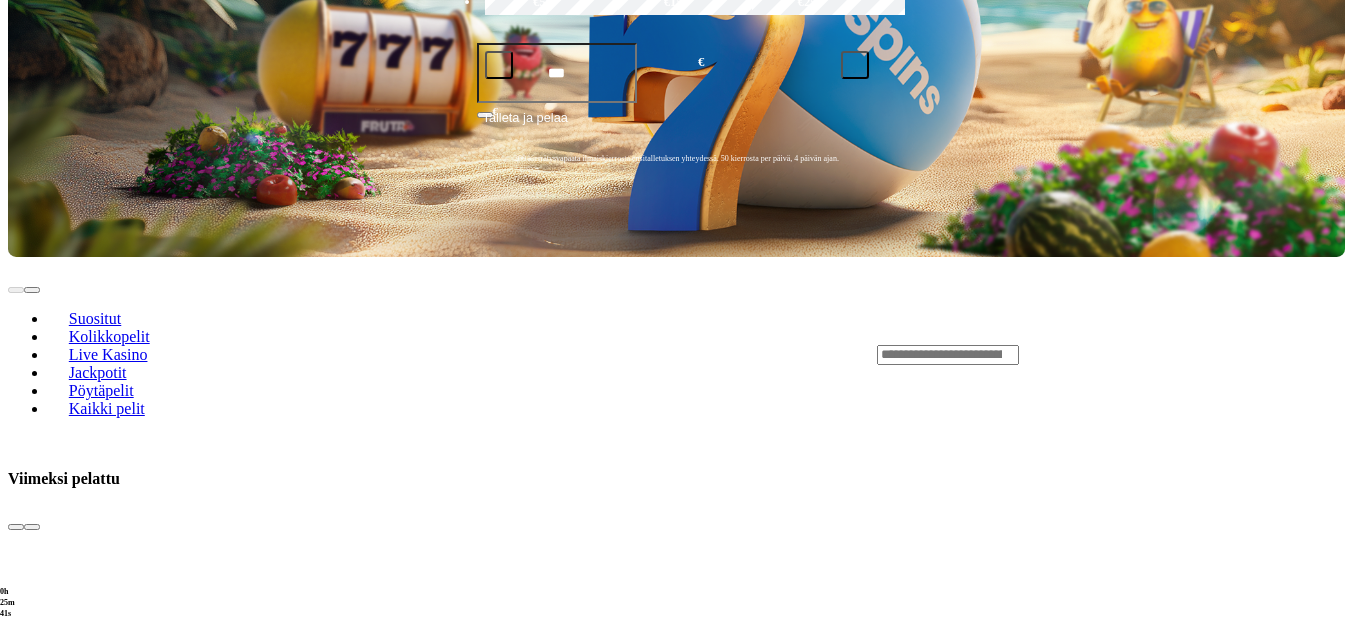 click at bounding box center (32, 1684) 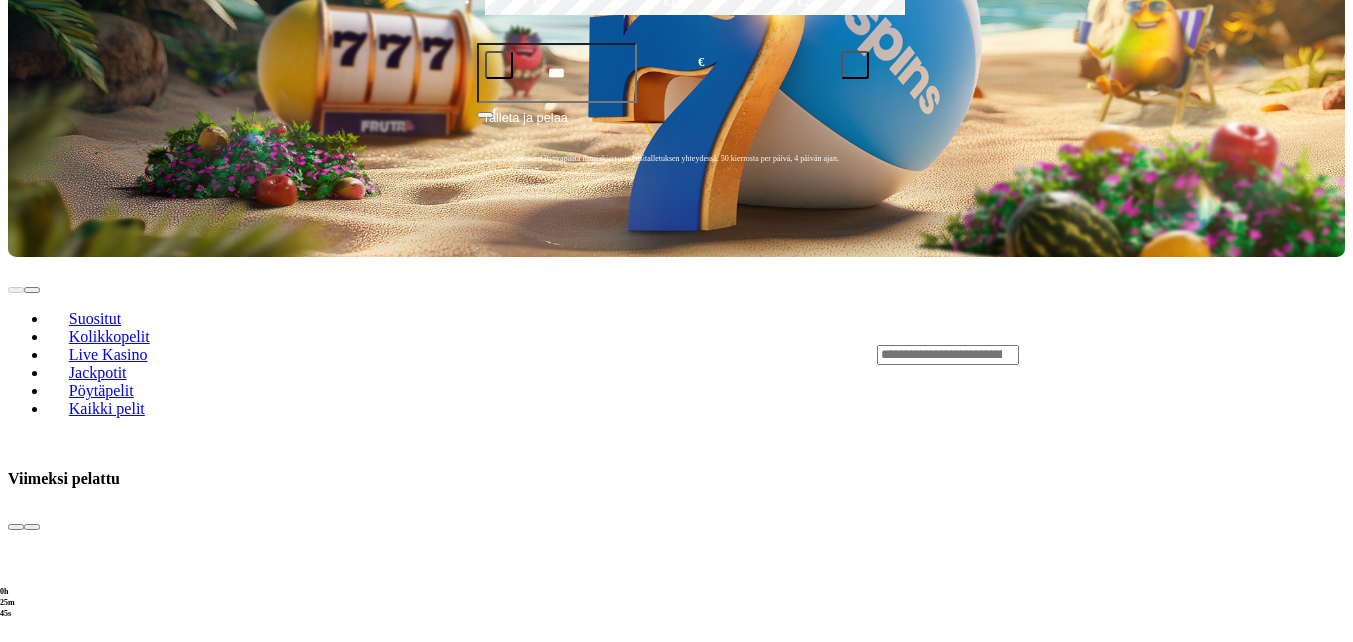 click at bounding box center (16, 1684) 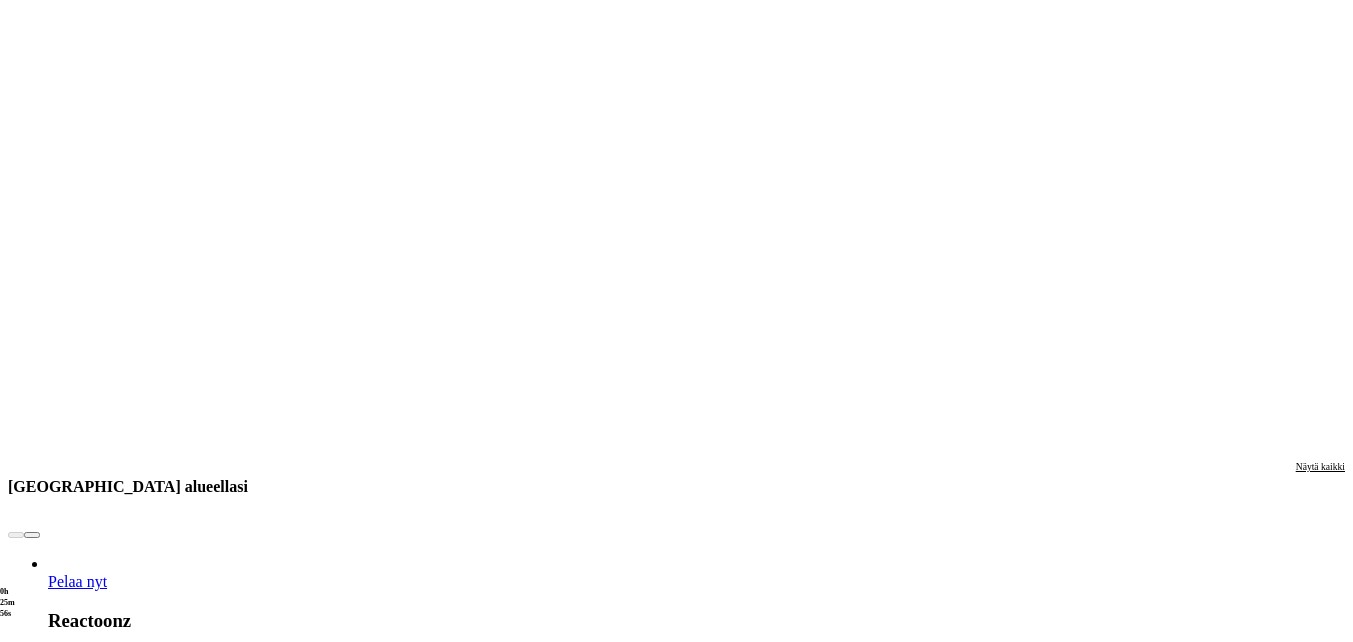 scroll, scrollTop: 1700, scrollLeft: 0, axis: vertical 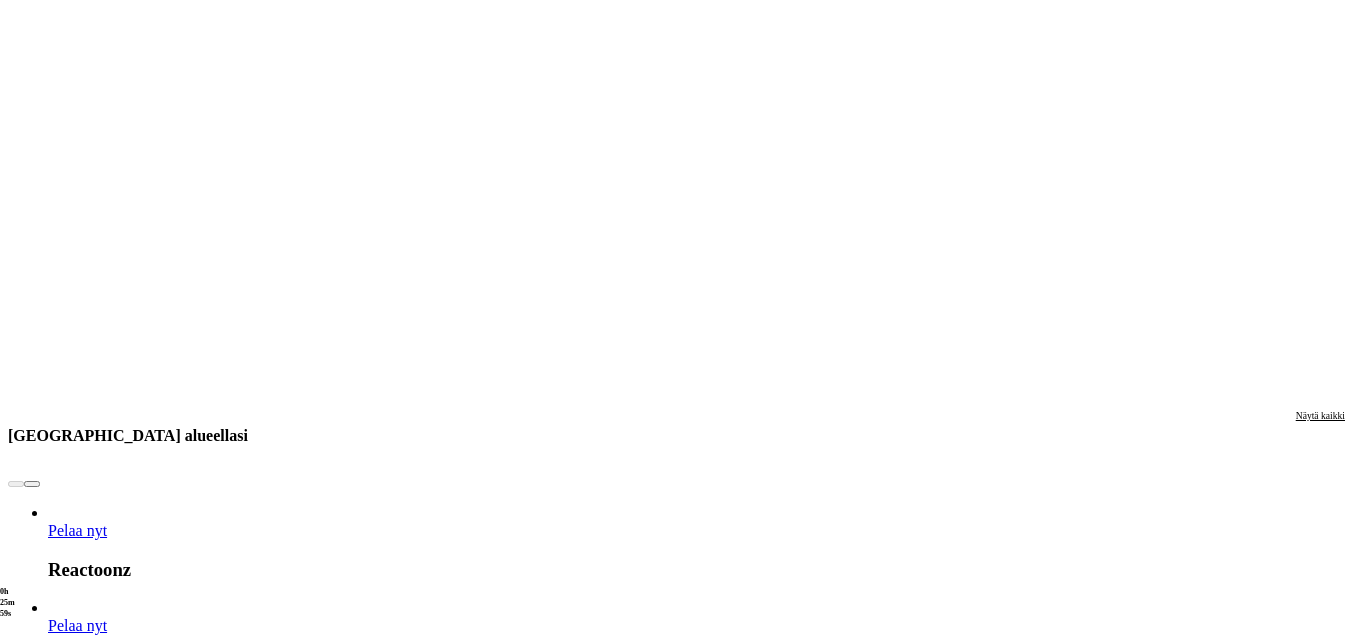 click at bounding box center (32, 16037) 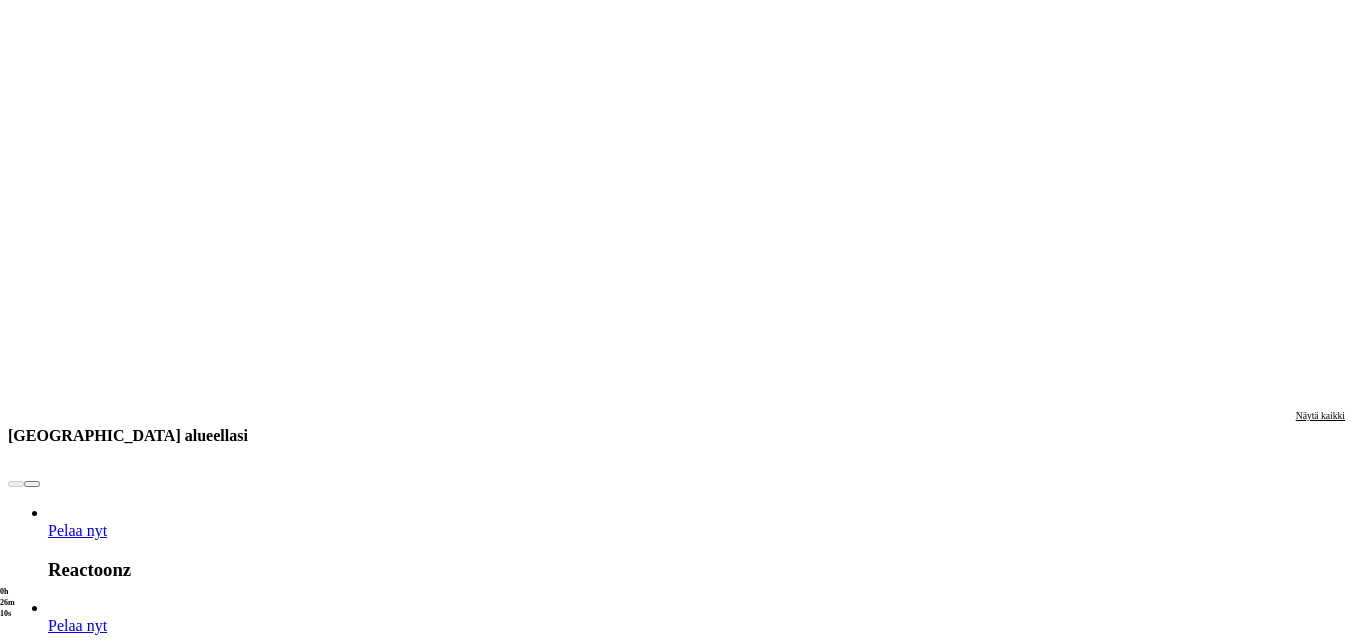 click on "Pelaa nyt" at bounding box center [-752, 17038] 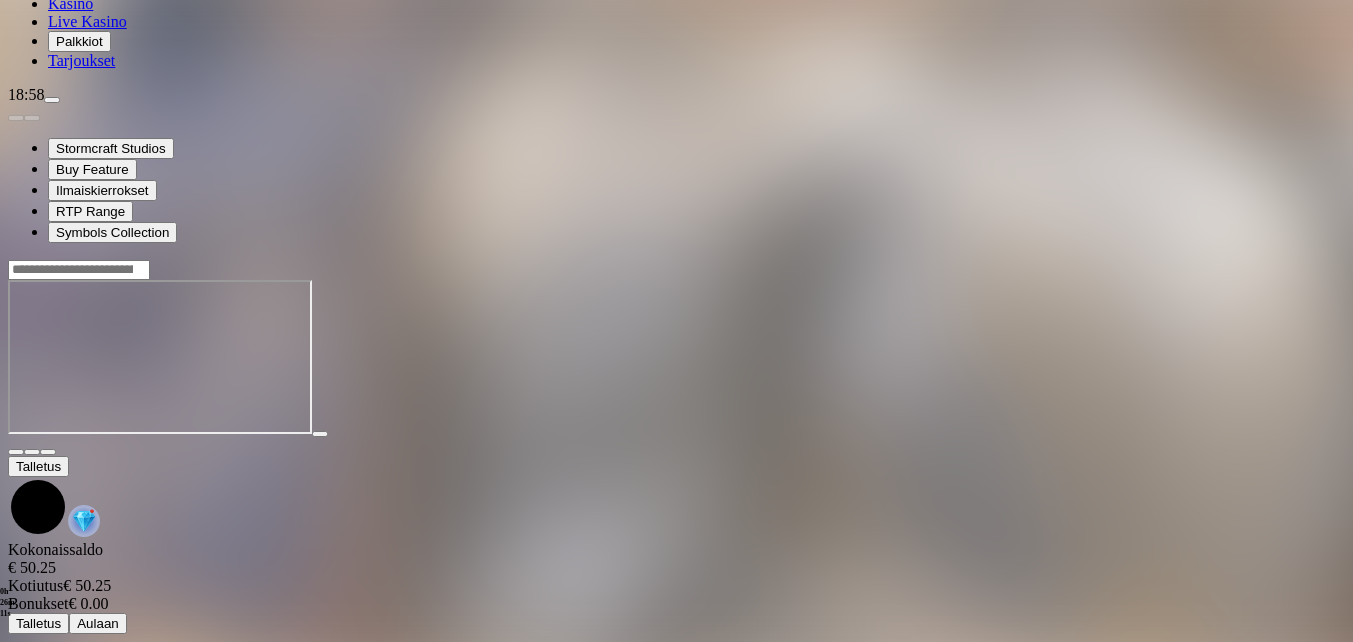 scroll, scrollTop: 0, scrollLeft: 0, axis: both 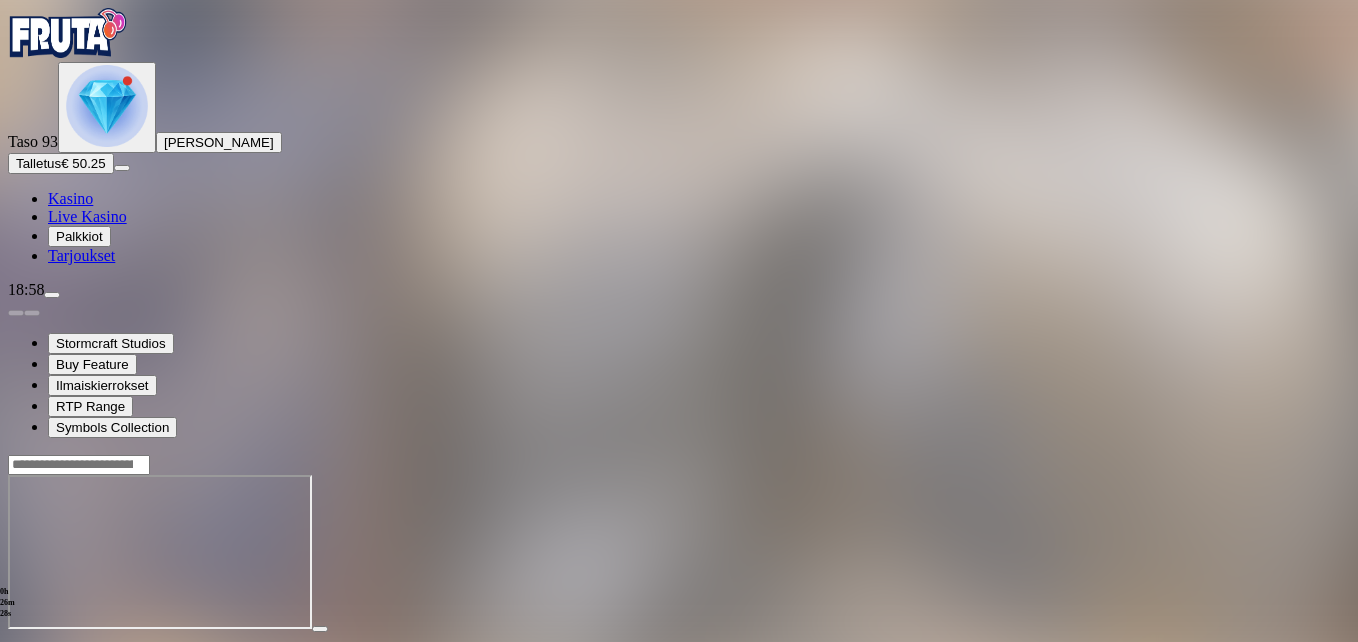 drag, startPoint x: 1240, startPoint y: 171, endPoint x: 1262, endPoint y: 273, distance: 104.34558 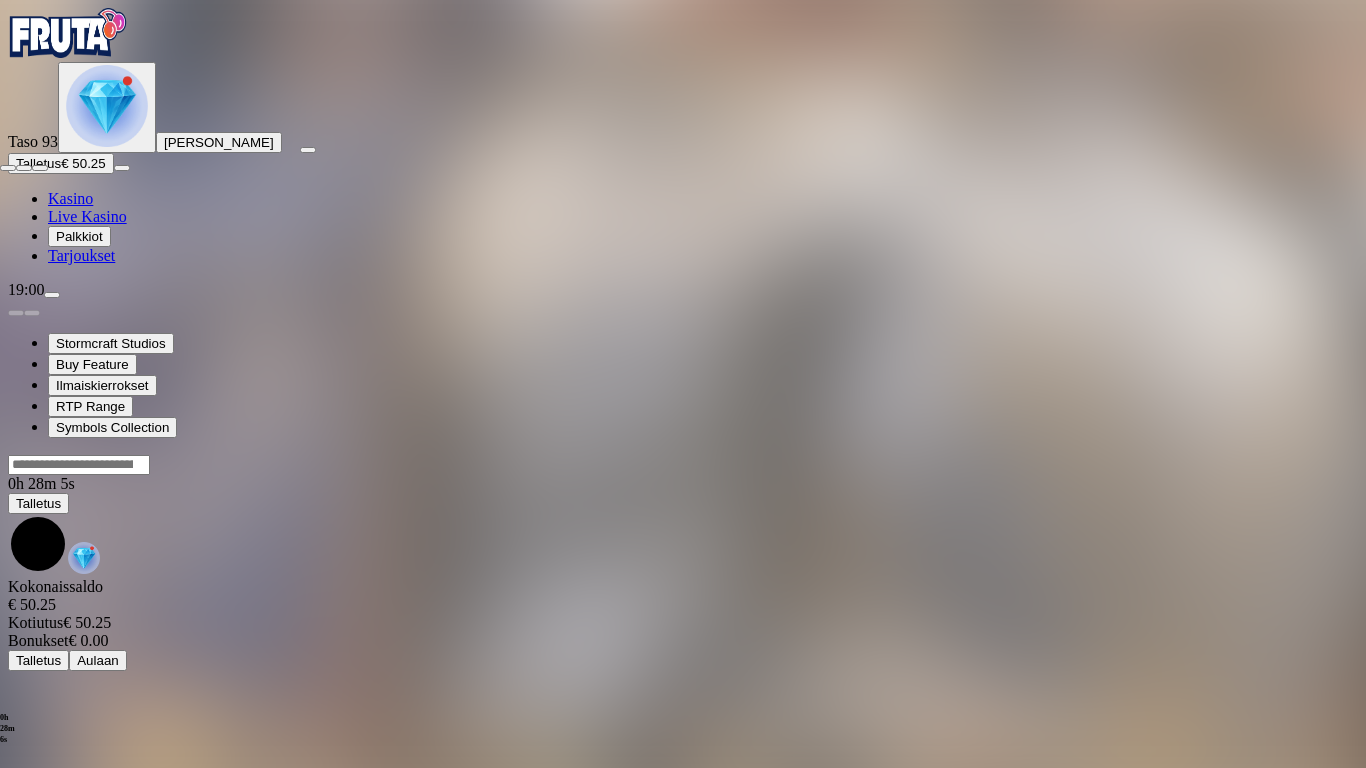click at bounding box center [8, 168] 